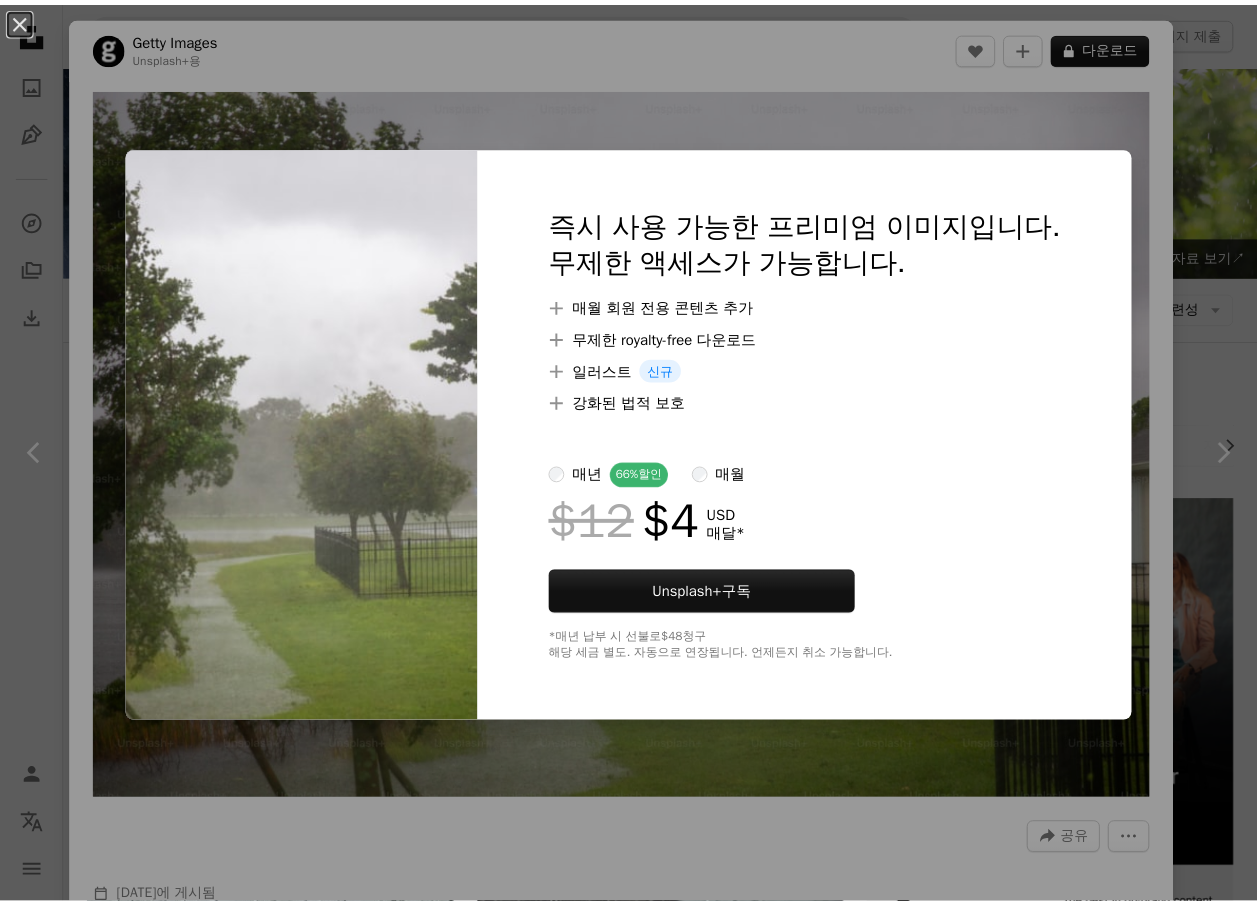 scroll, scrollTop: 5700, scrollLeft: 0, axis: vertical 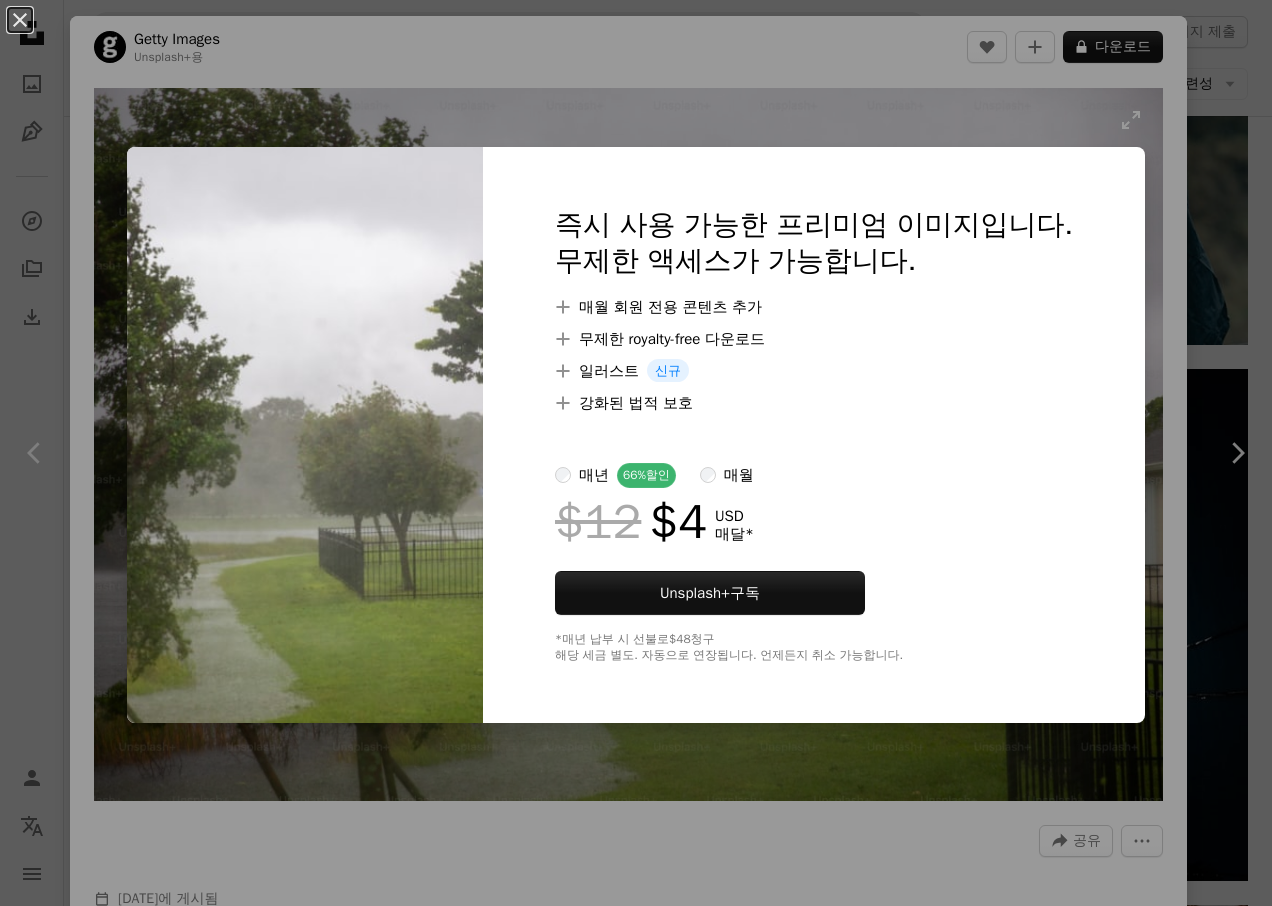click on "An X shape 즉시 사용 가능한 프리미엄 이미지입니다. 무제한 액세스가 가능합니다. A plus sign 매월 회원 전용 콘텐츠 추가 A plus sign 무제한 royalty-free 다운로드 A plus sign 일러스트  신규 A plus sign 강화된 법적 보호 매년 66%  할인 매월 $12   $4 USD 매달 * Unsplash+  구독 *매년 납부 시 선불로  $48  청구 해당 세금 별도. 자동으로 연장됩니다. 언제든지 취소 가능합니다." at bounding box center [636, 453] 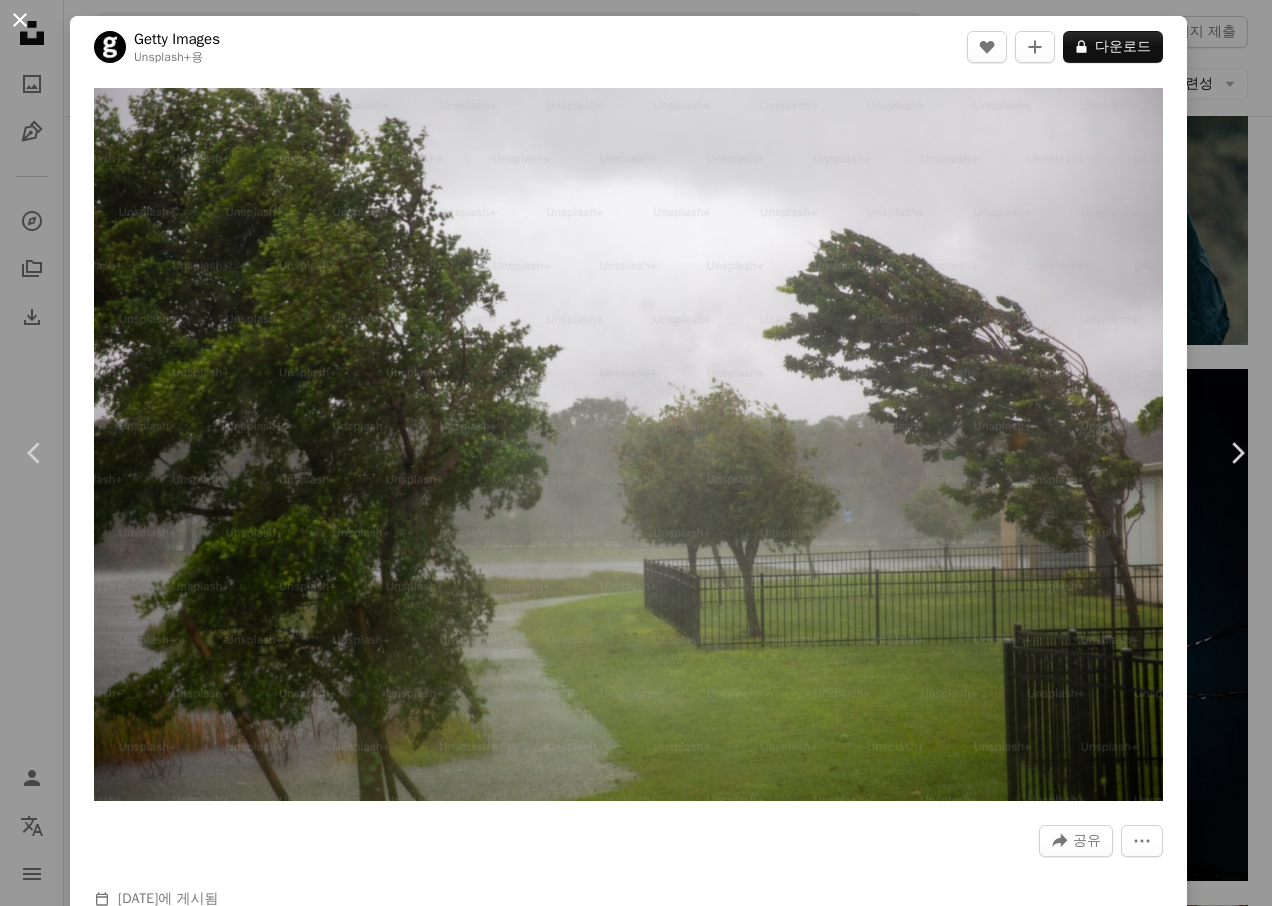 click on "An X shape" at bounding box center [20, 20] 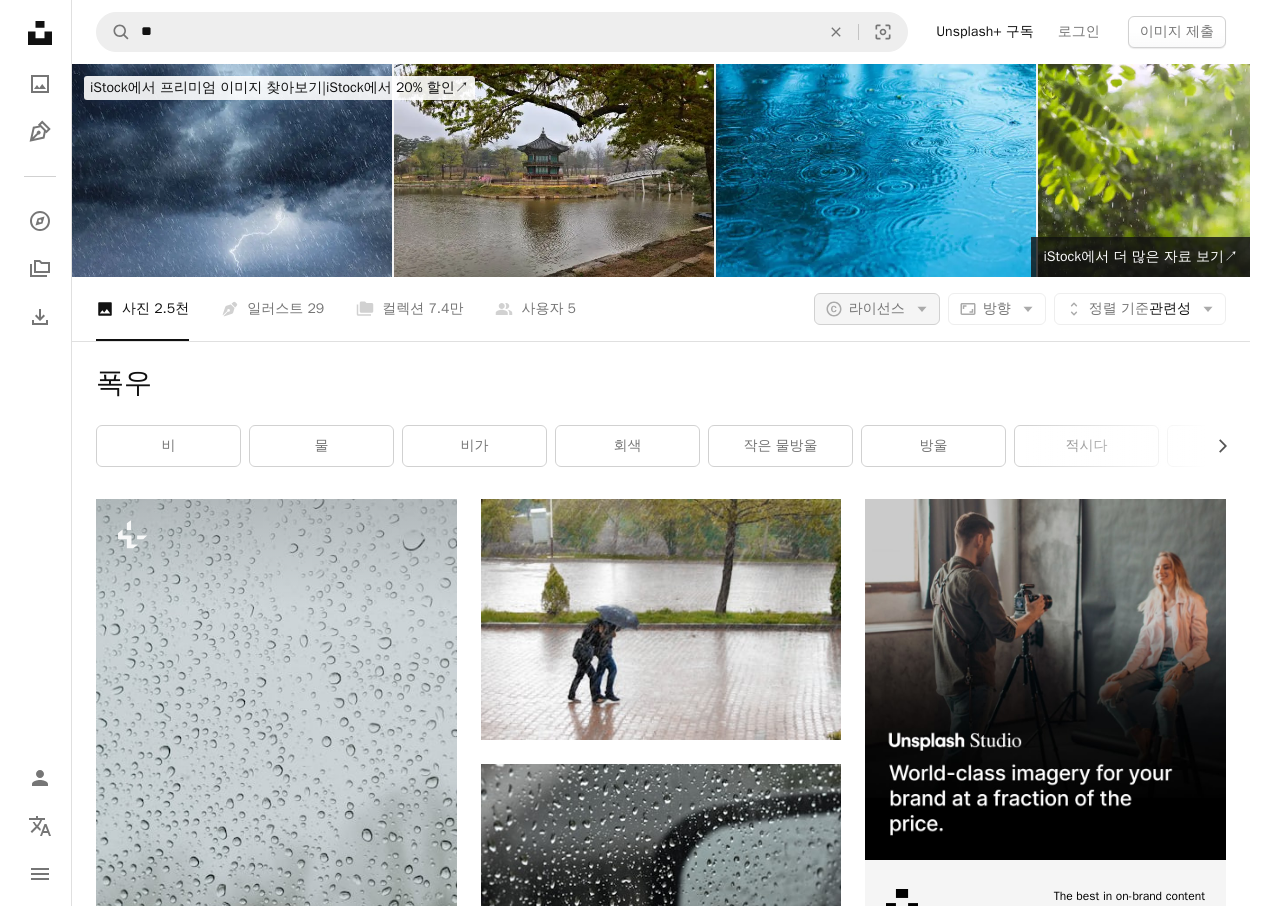 scroll, scrollTop: 0, scrollLeft: 0, axis: both 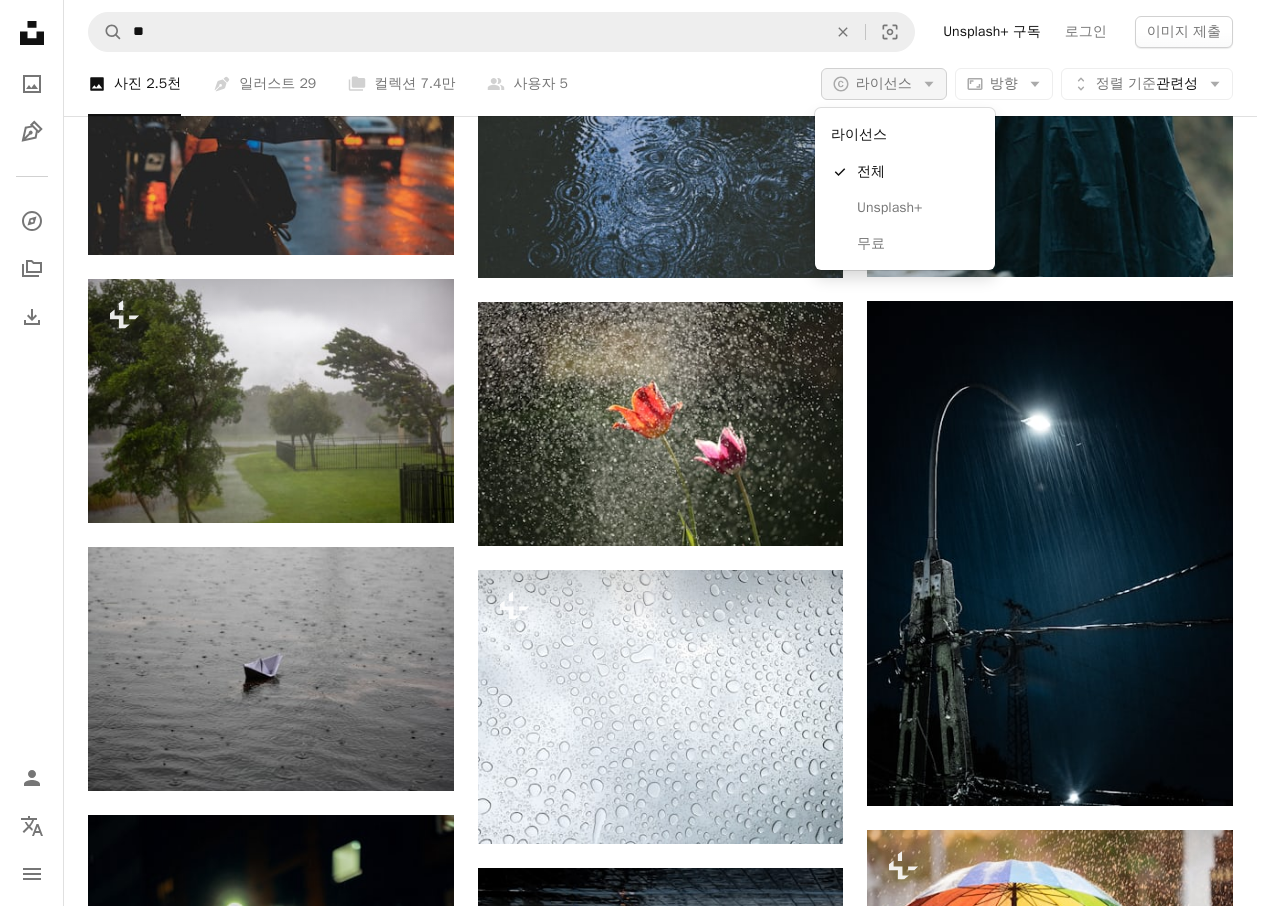 click on "A copyright icon © 라이선스 Arrow down" at bounding box center [884, 84] 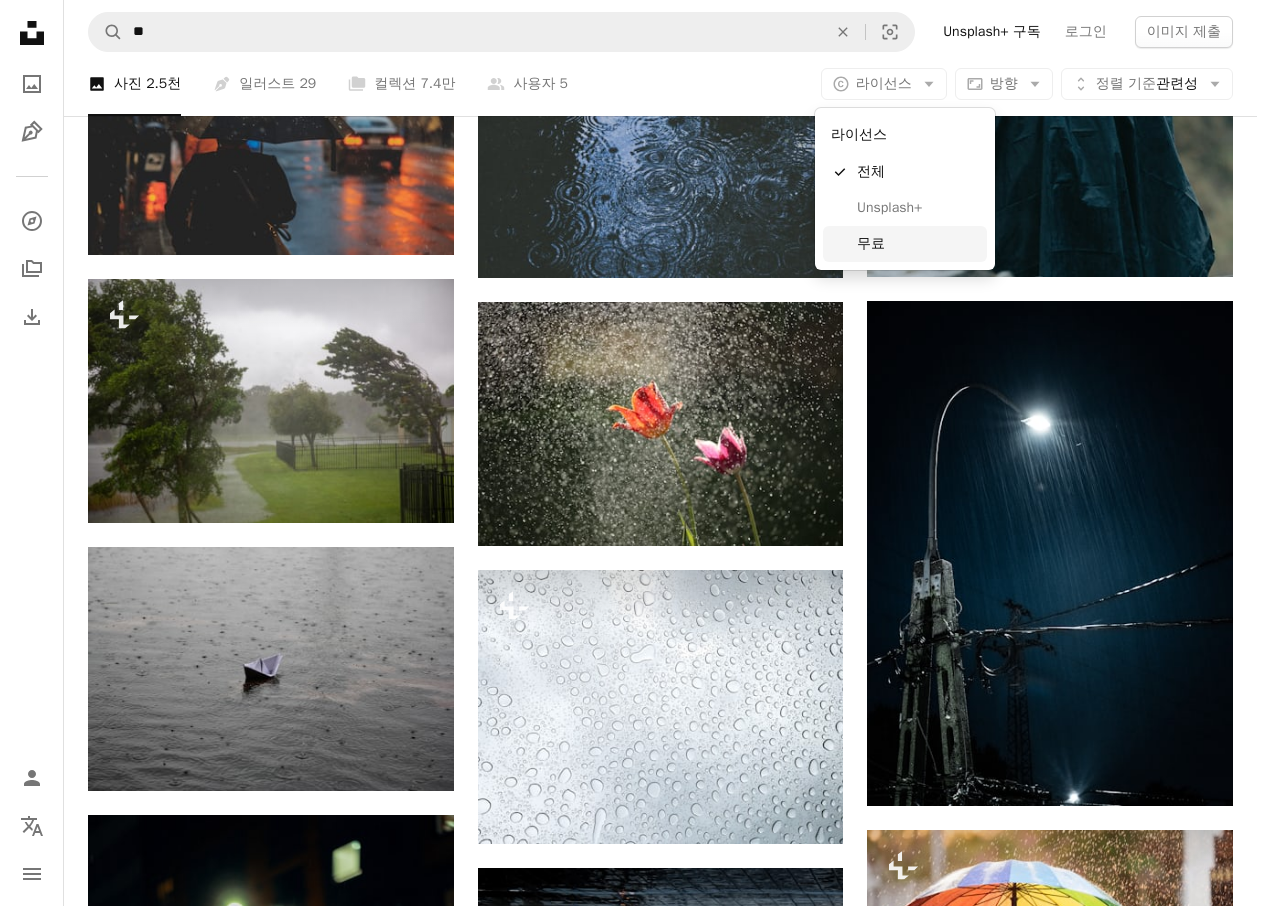 click on "무료" at bounding box center [905, 244] 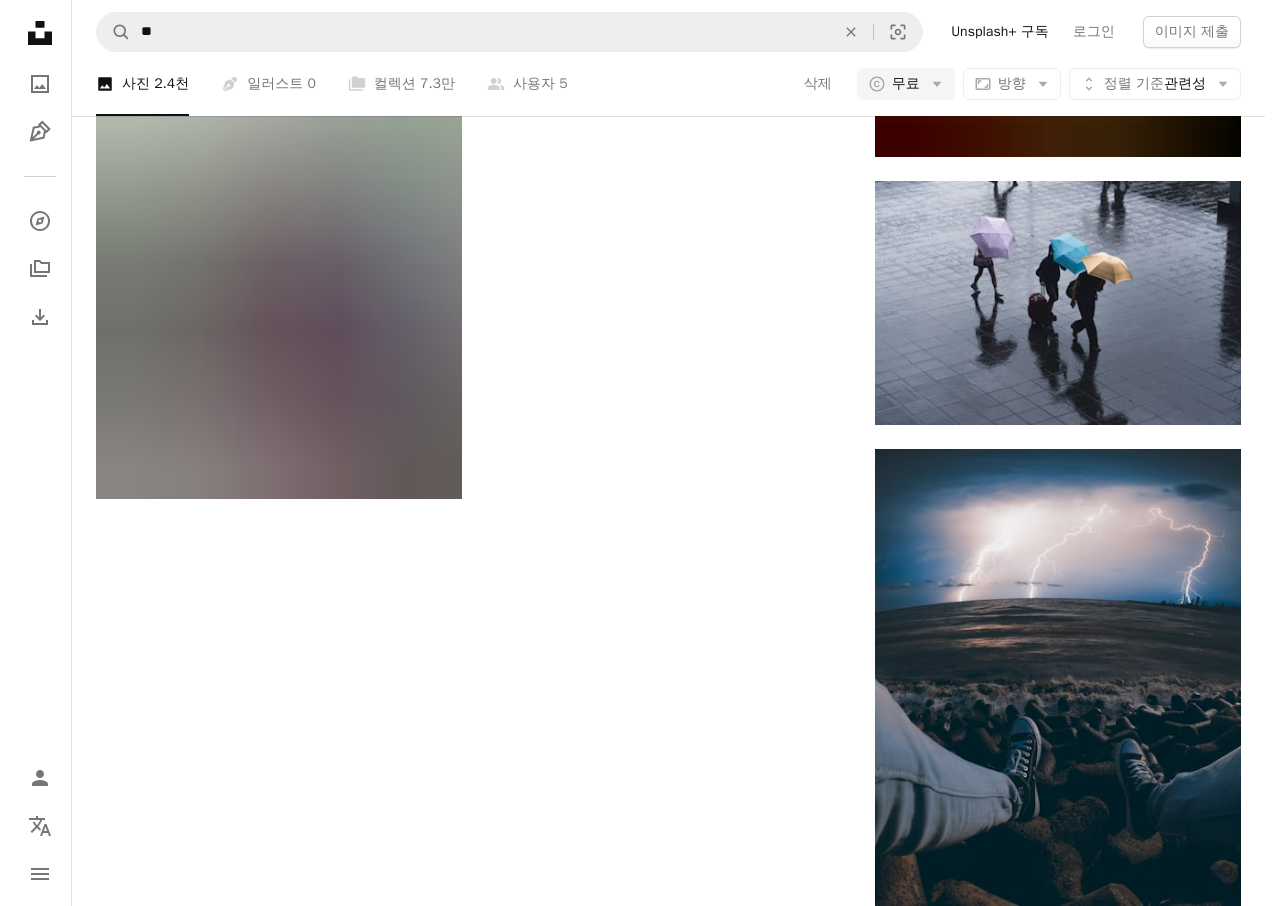 scroll, scrollTop: 2900, scrollLeft: 0, axis: vertical 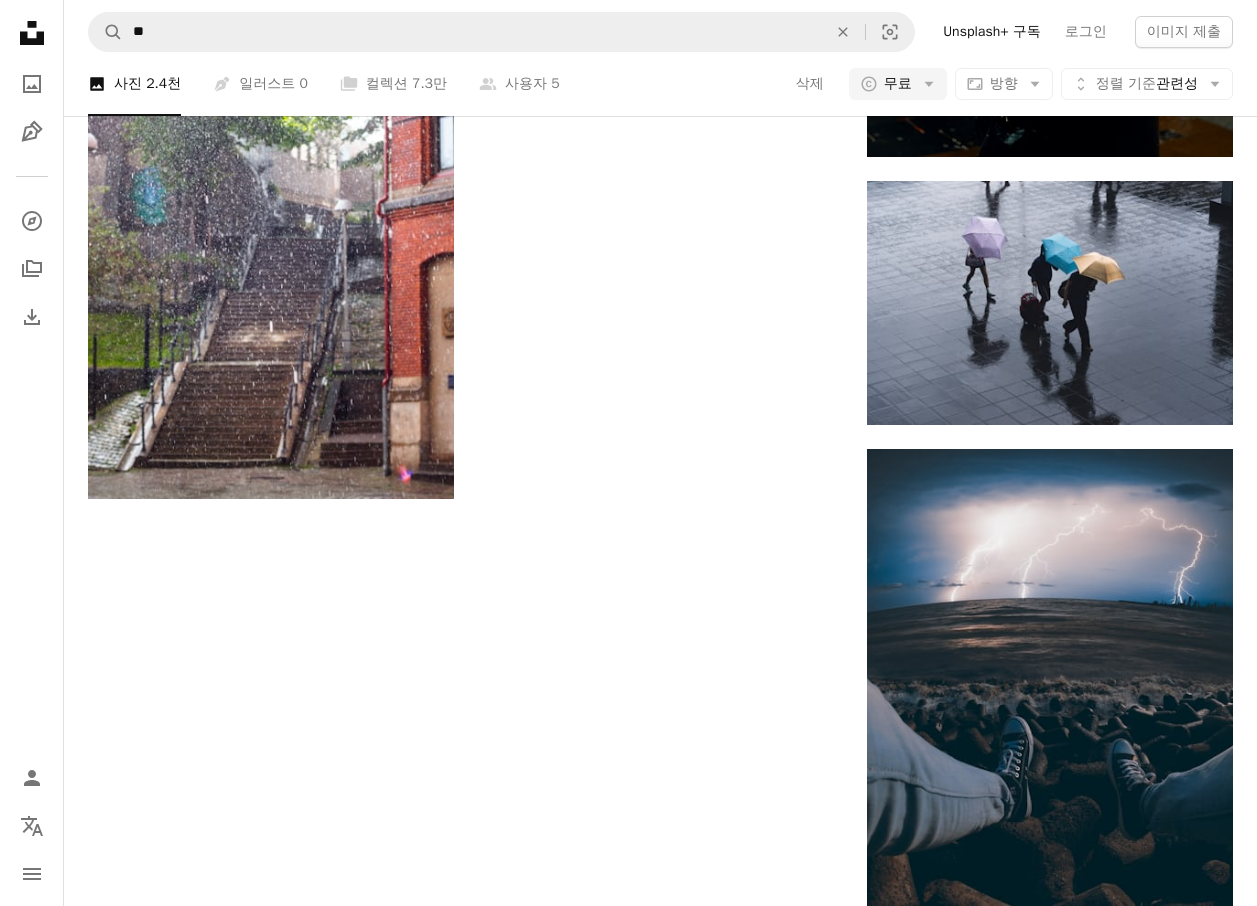 click at bounding box center [661, -2057] 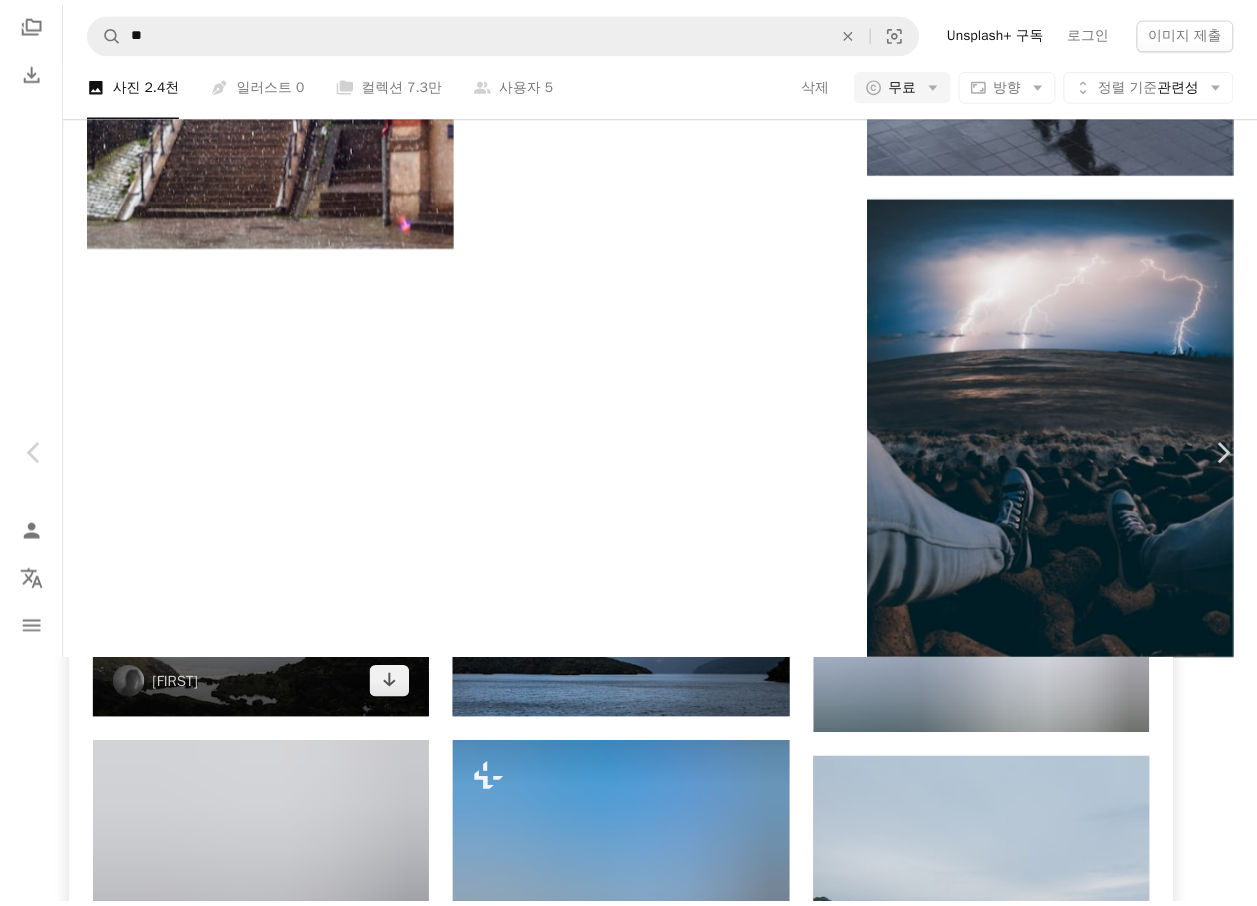 scroll, scrollTop: 3400, scrollLeft: 0, axis: vertical 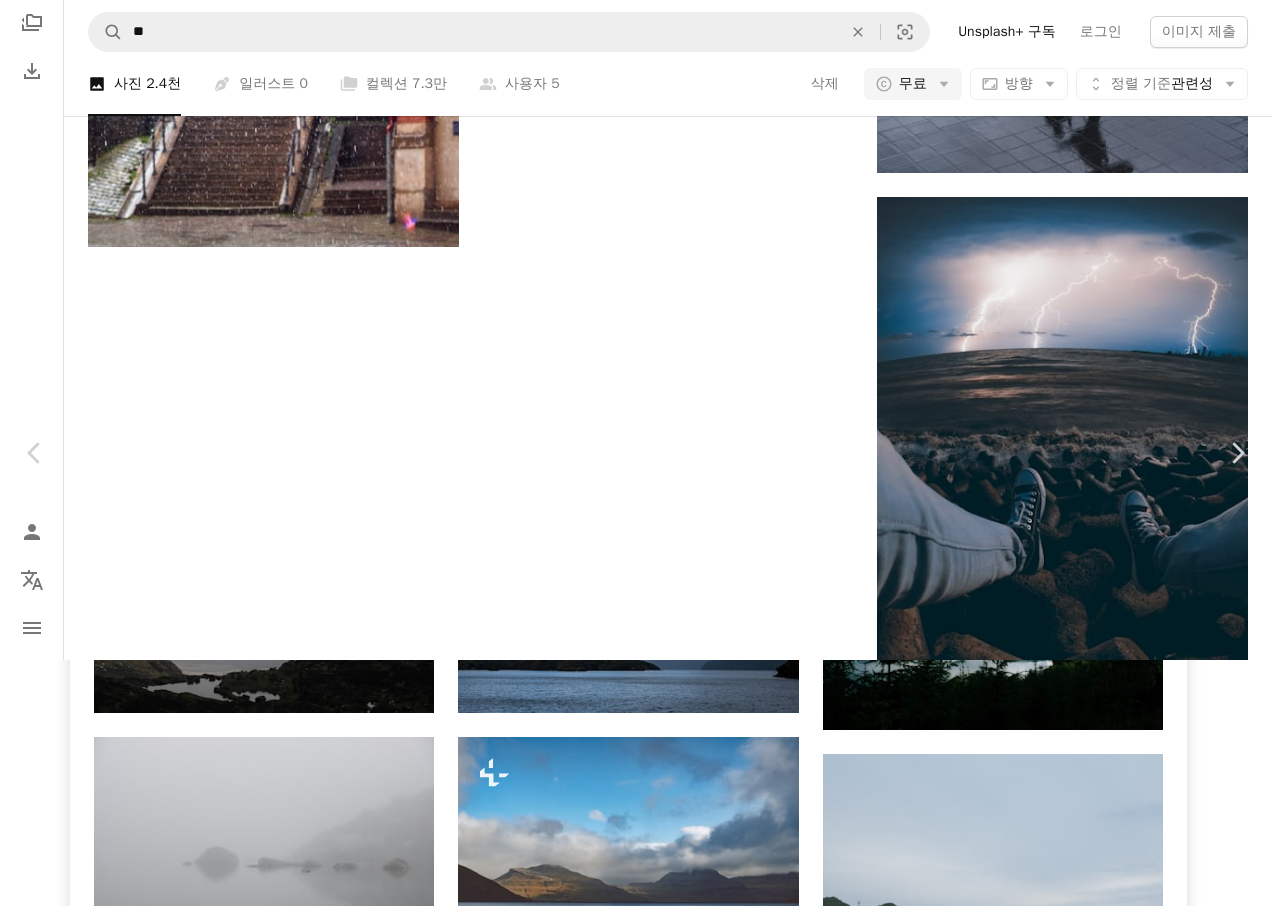 click on "An X shape" at bounding box center [20, 20] 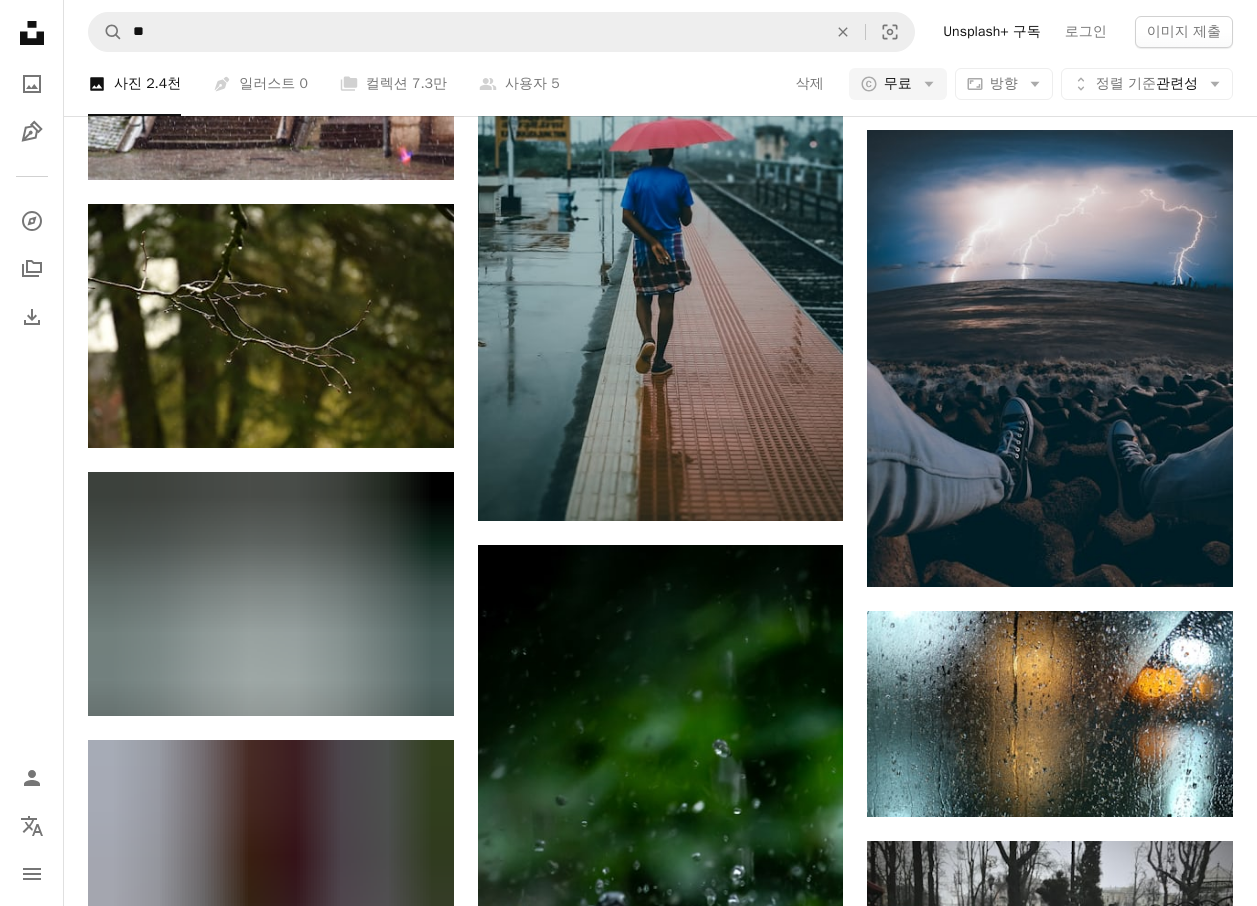 scroll, scrollTop: 27400, scrollLeft: 0, axis: vertical 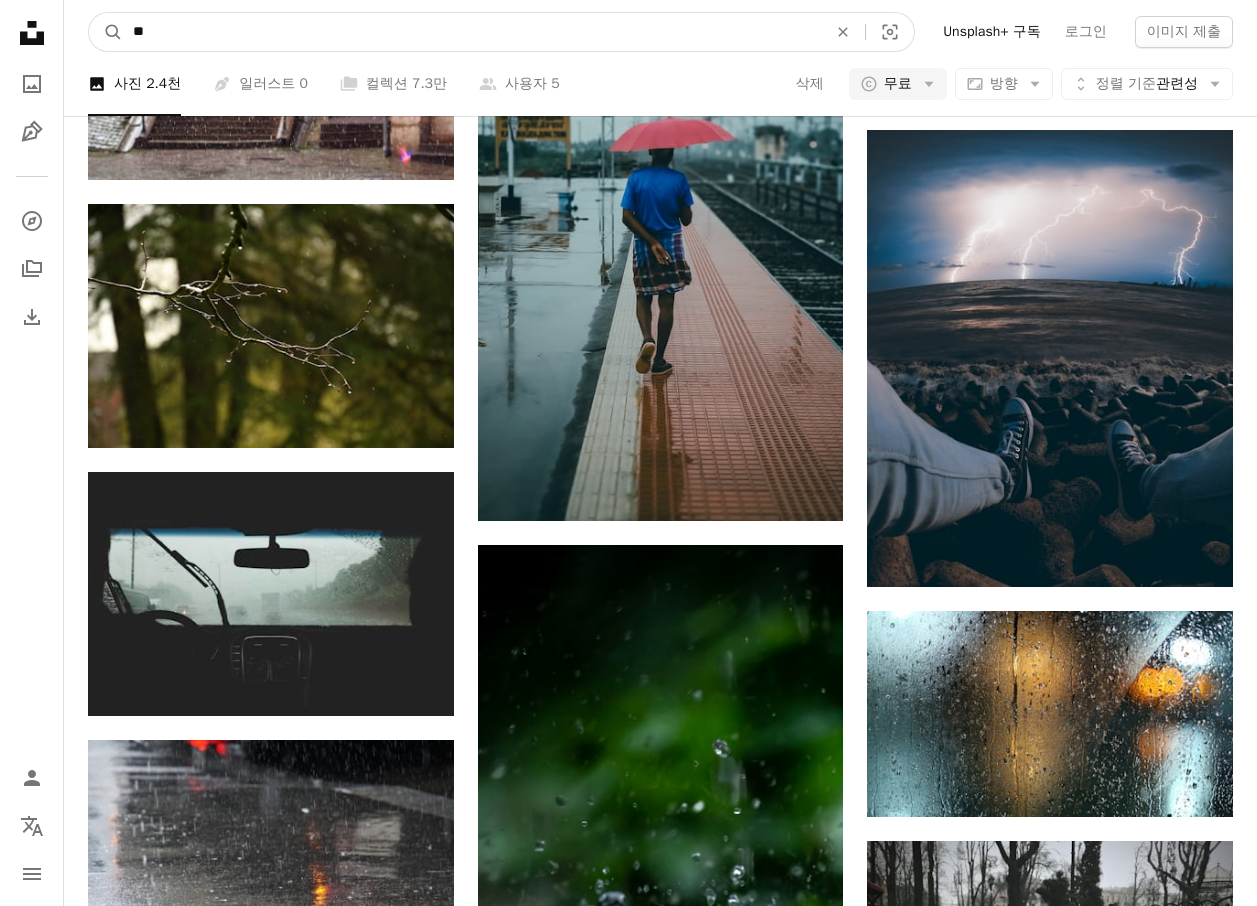 click on "**" at bounding box center (472, 32) 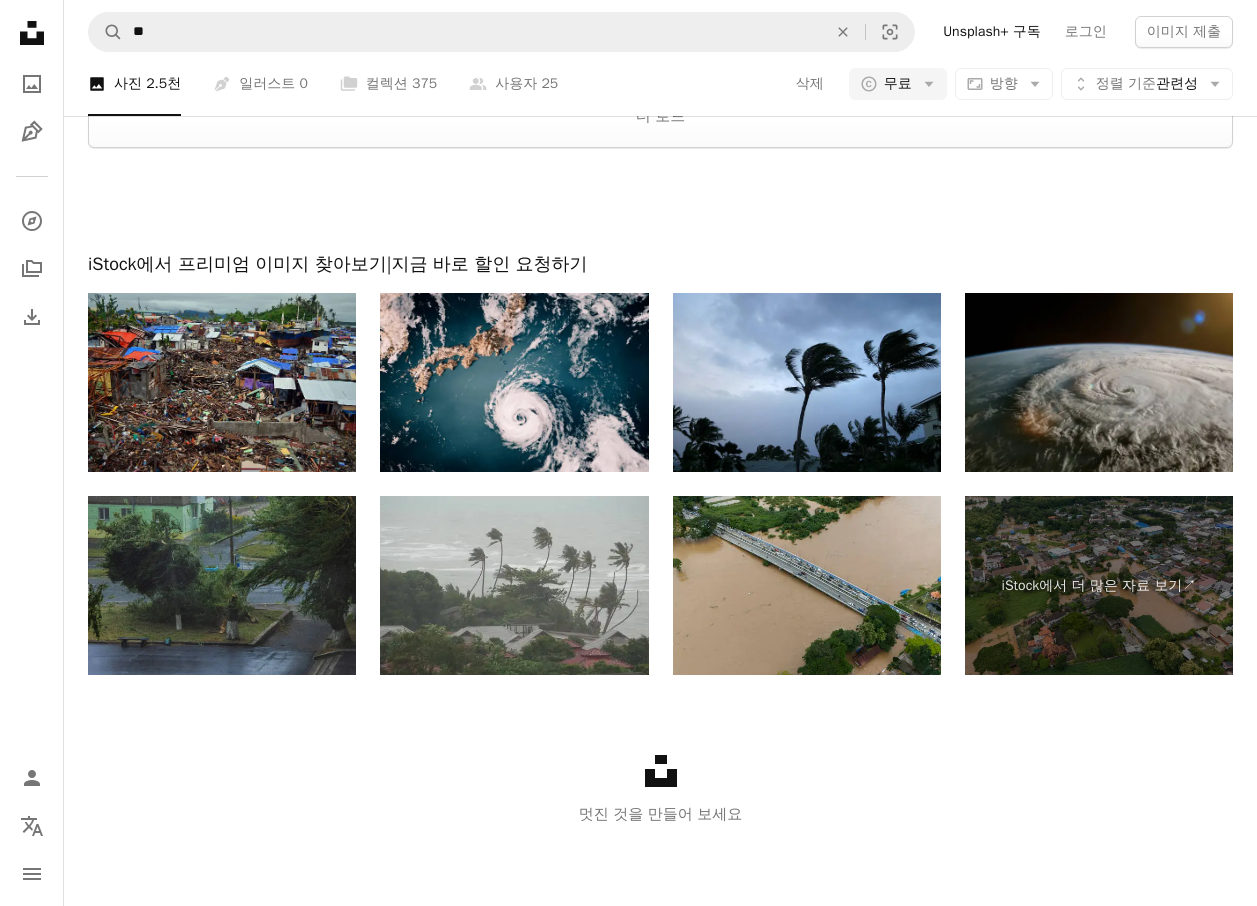 scroll, scrollTop: 2600, scrollLeft: 0, axis: vertical 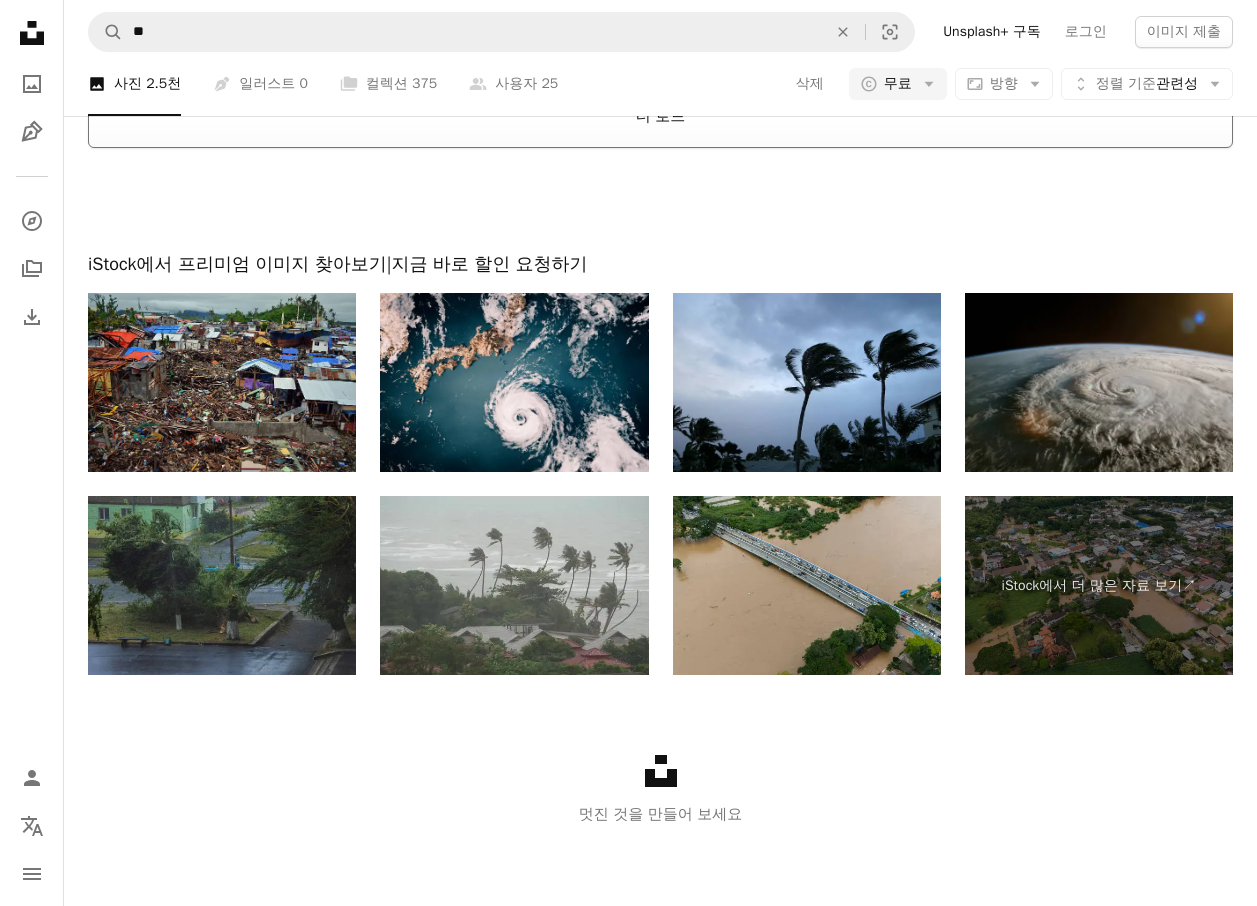 click on "더 로드" at bounding box center (660, 116) 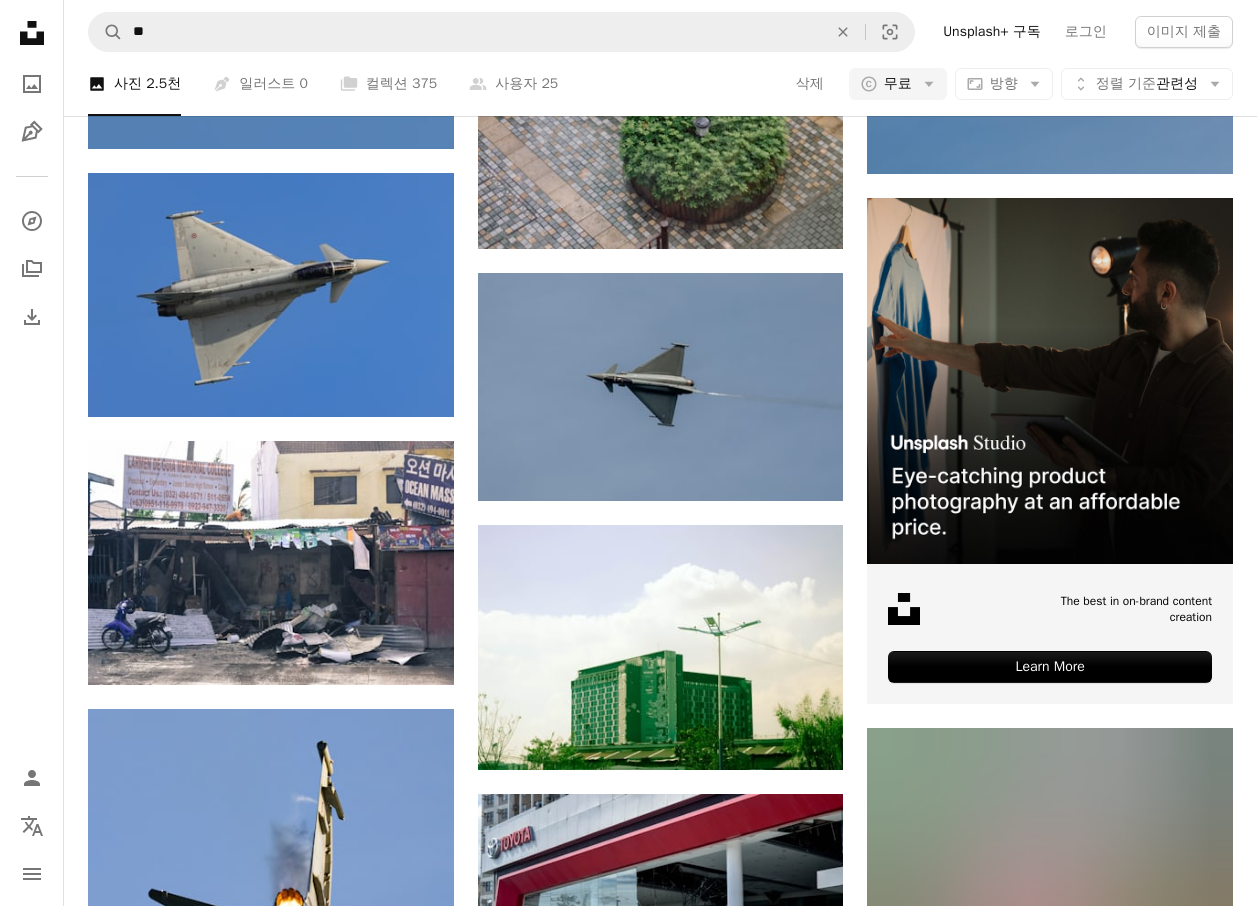 scroll, scrollTop: 11300, scrollLeft: 0, axis: vertical 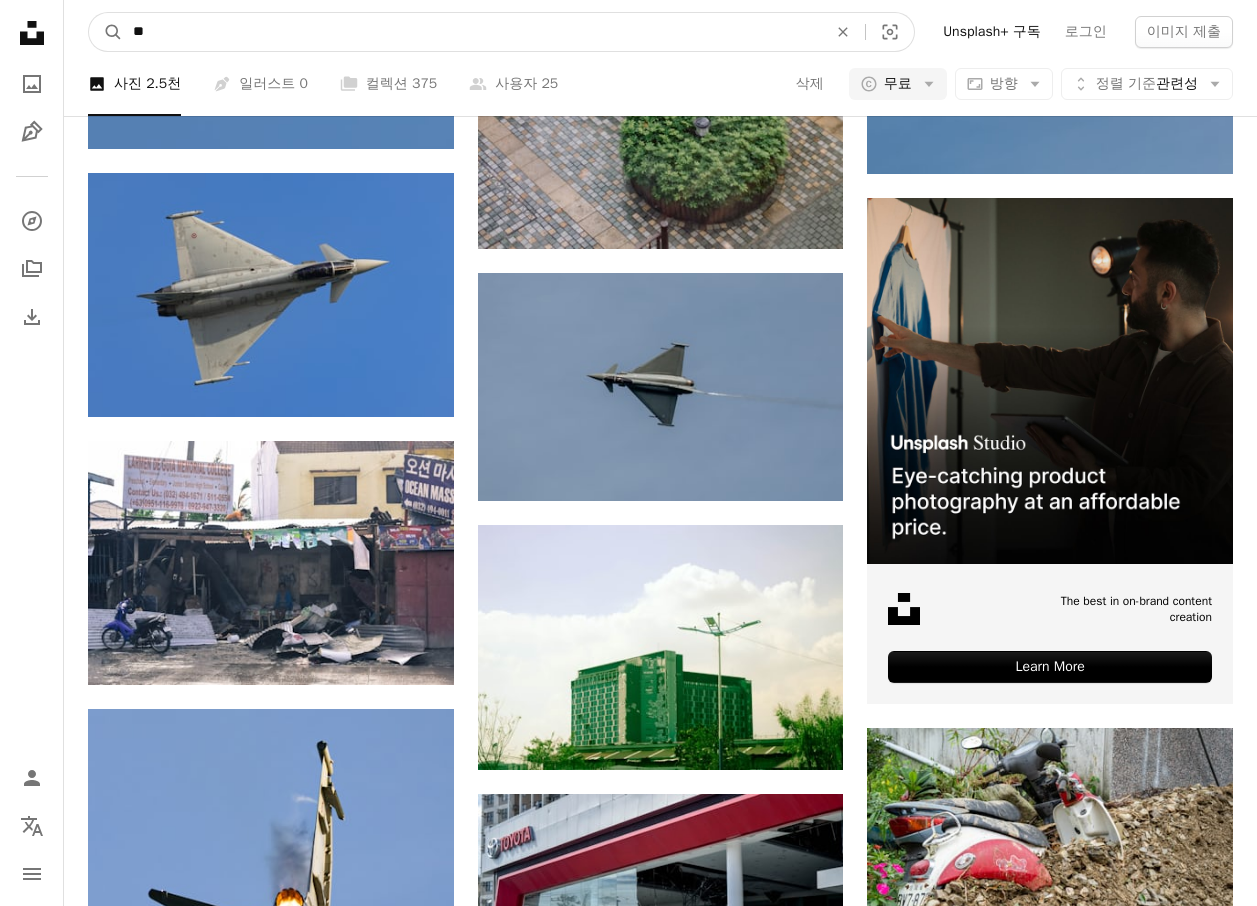 click on "**" at bounding box center (472, 32) 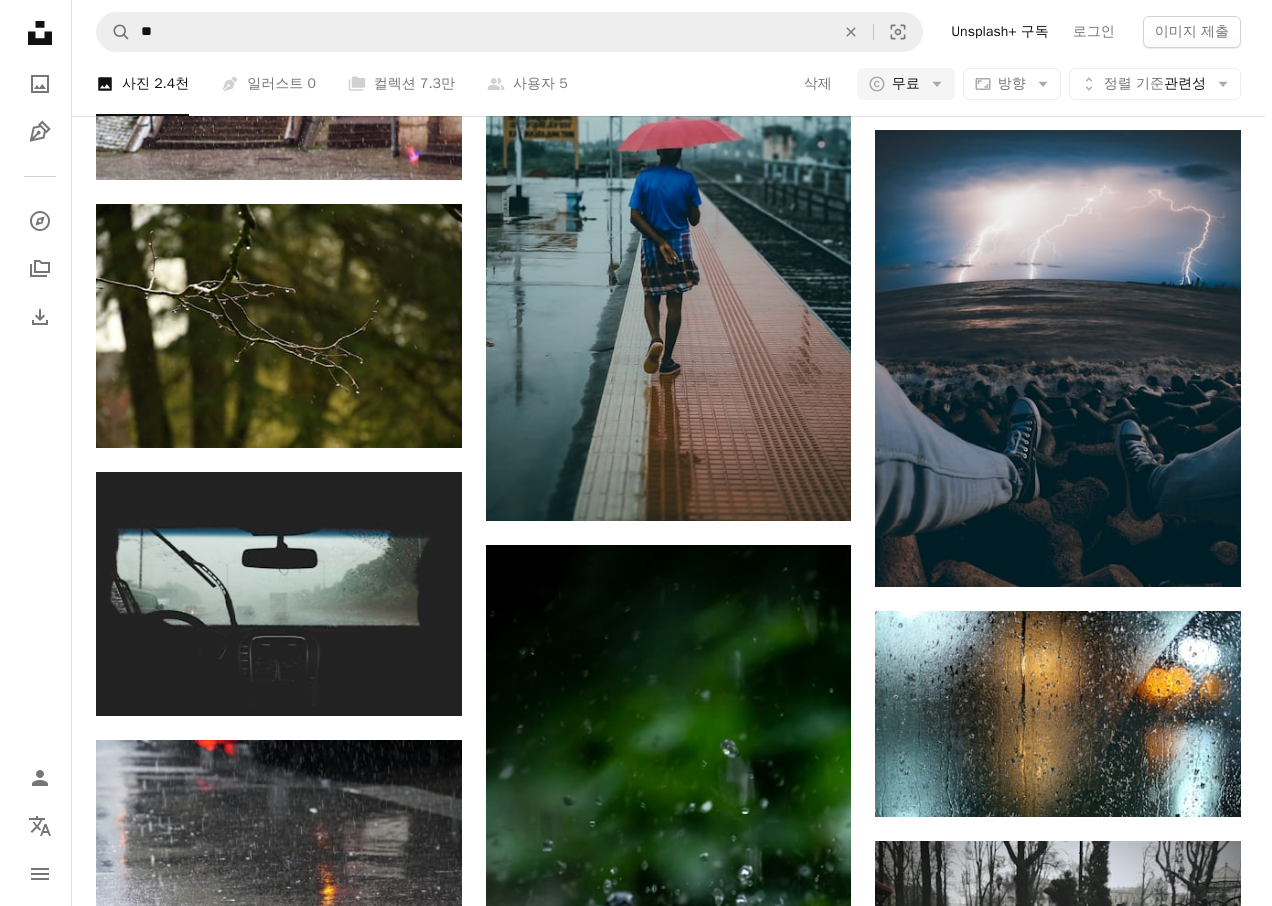 scroll, scrollTop: 3700, scrollLeft: 0, axis: vertical 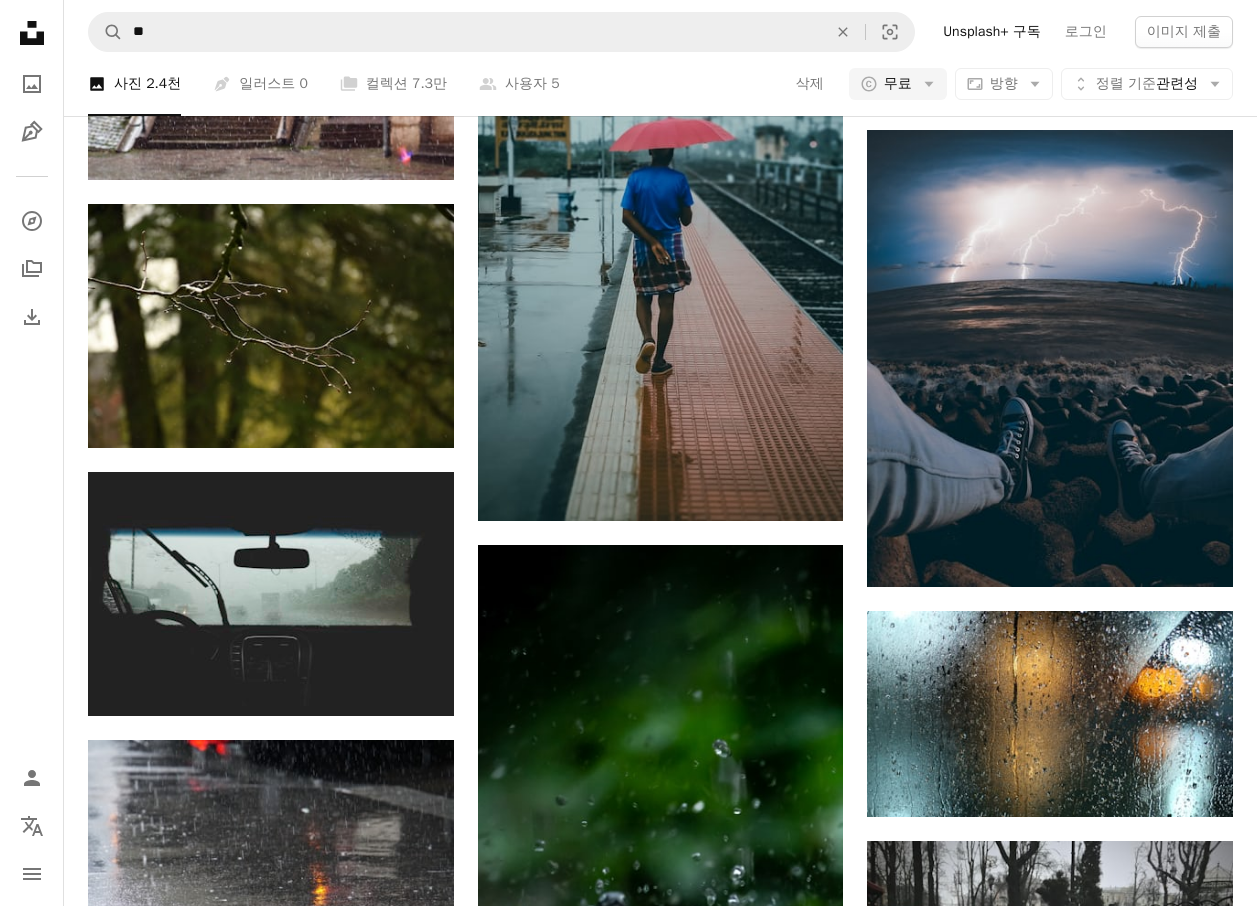 click at bounding box center [1050, -1391] 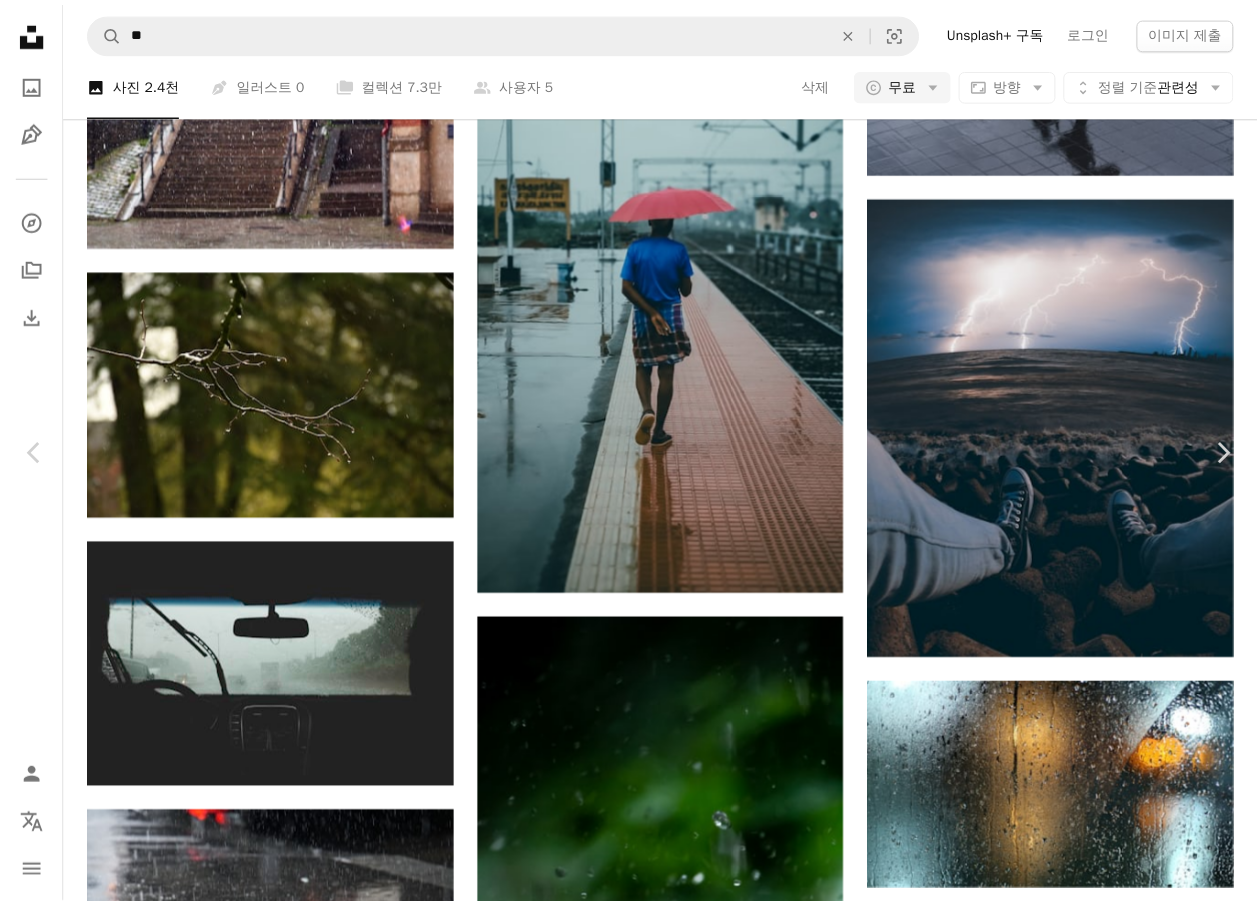 scroll, scrollTop: 19577, scrollLeft: 0, axis: vertical 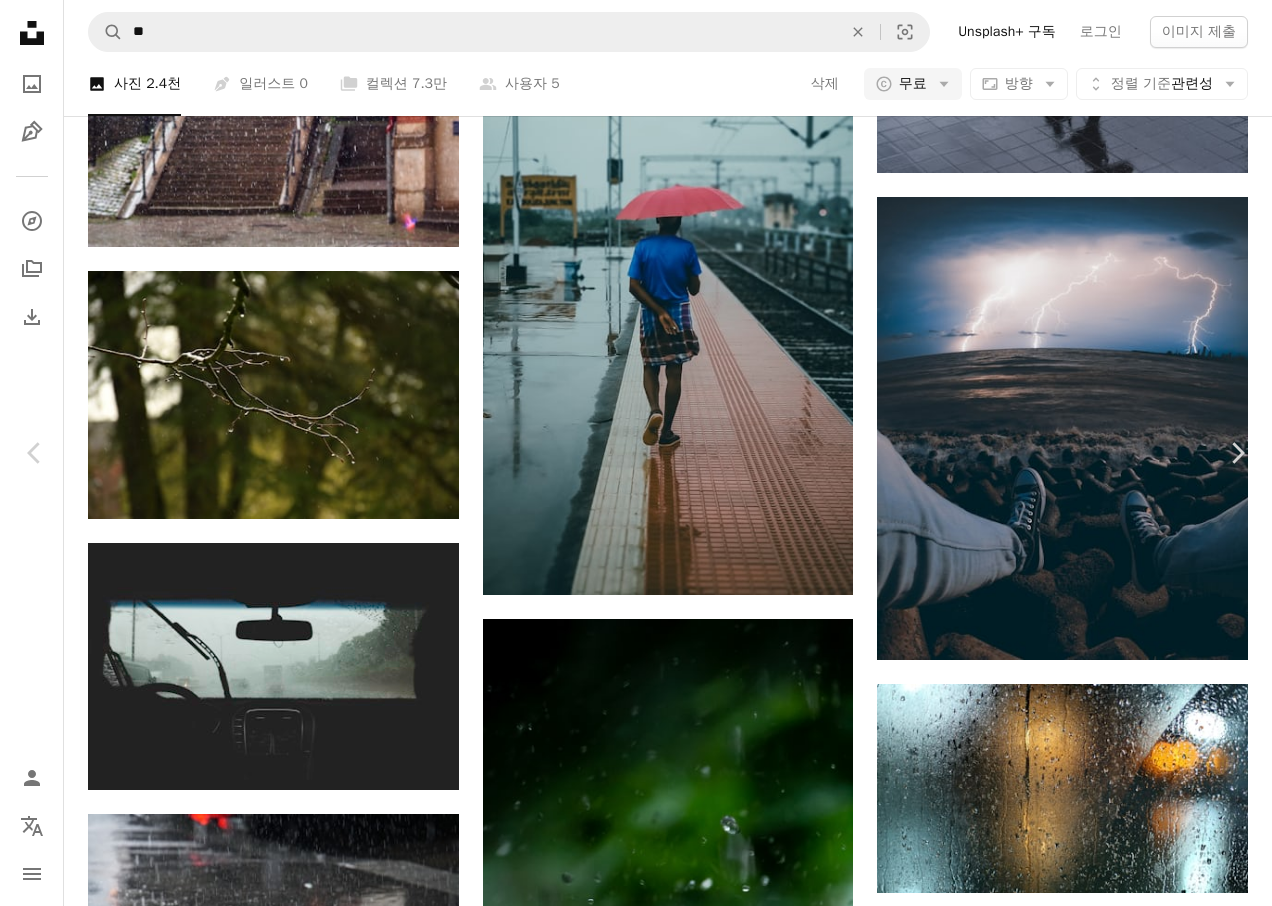 click on "An X shape" at bounding box center (20, 20) 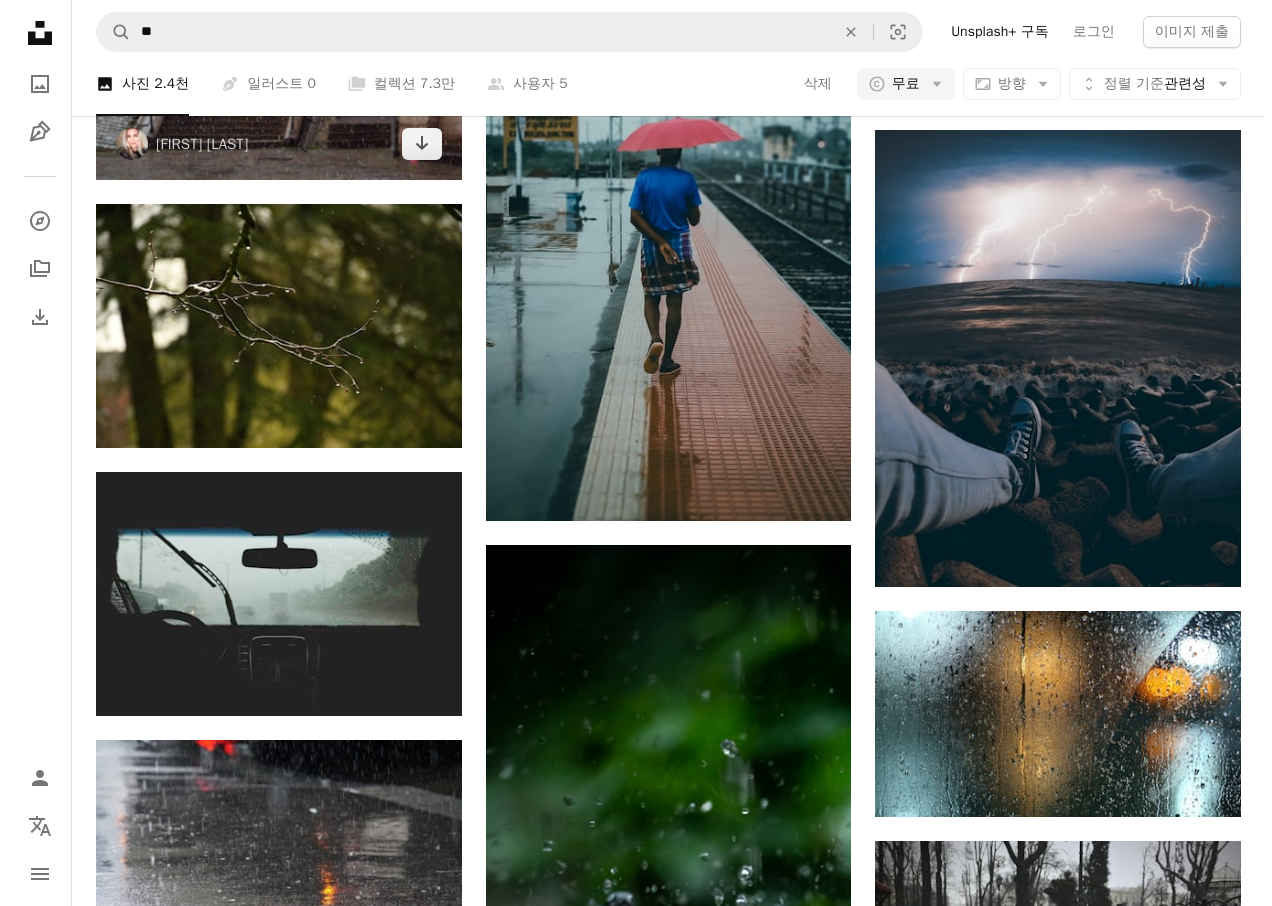 scroll, scrollTop: 5400, scrollLeft: 0, axis: vertical 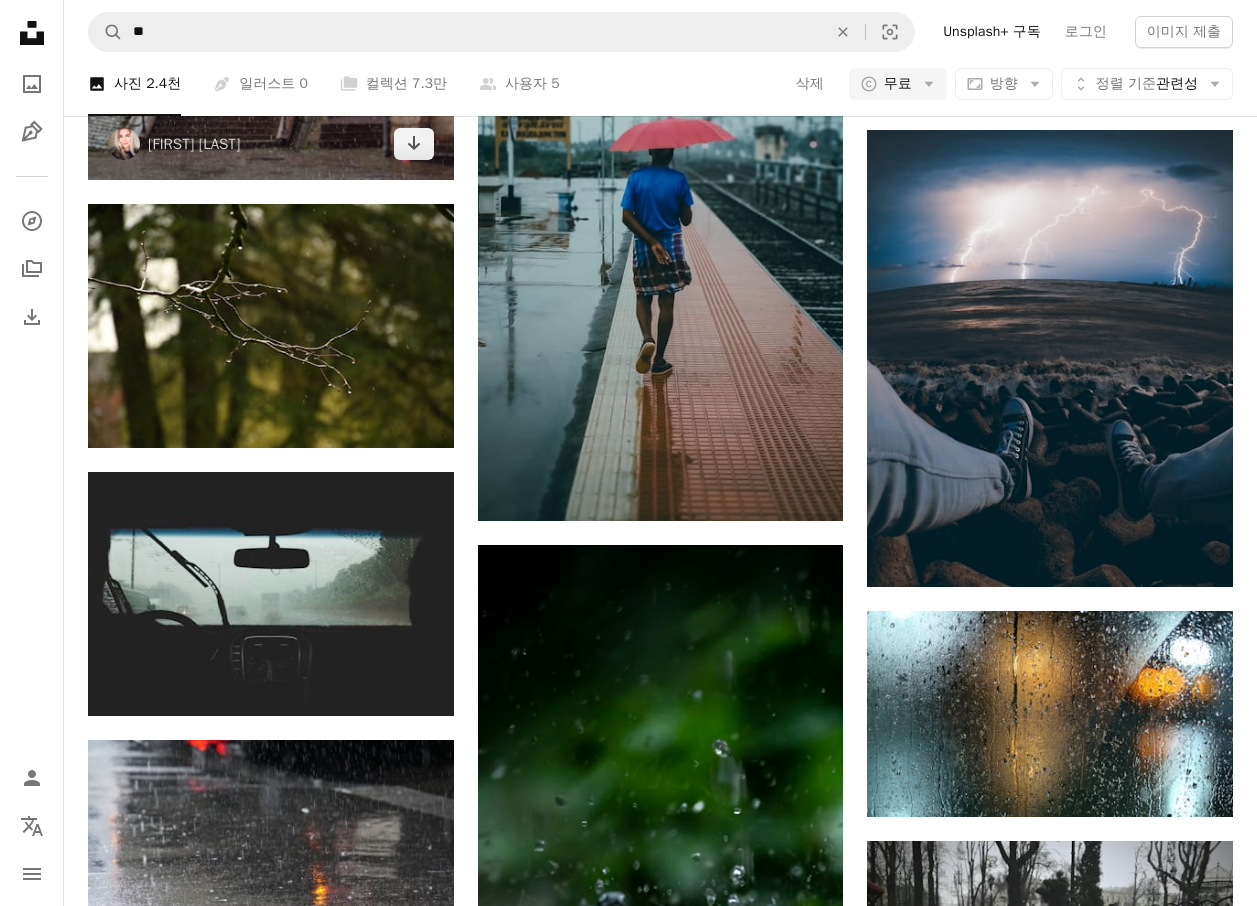 click at bounding box center (271, -94) 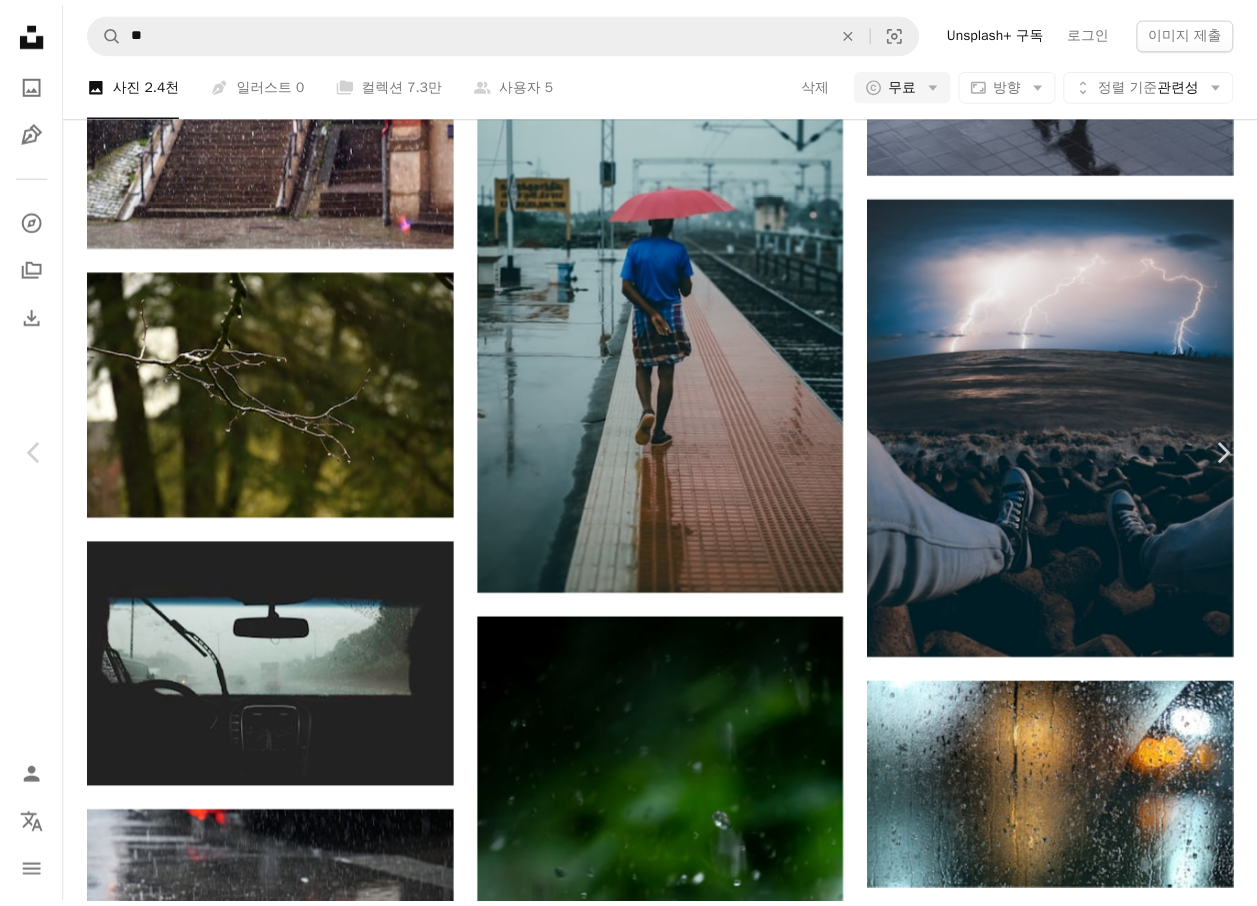 scroll, scrollTop: 6994, scrollLeft: 0, axis: vertical 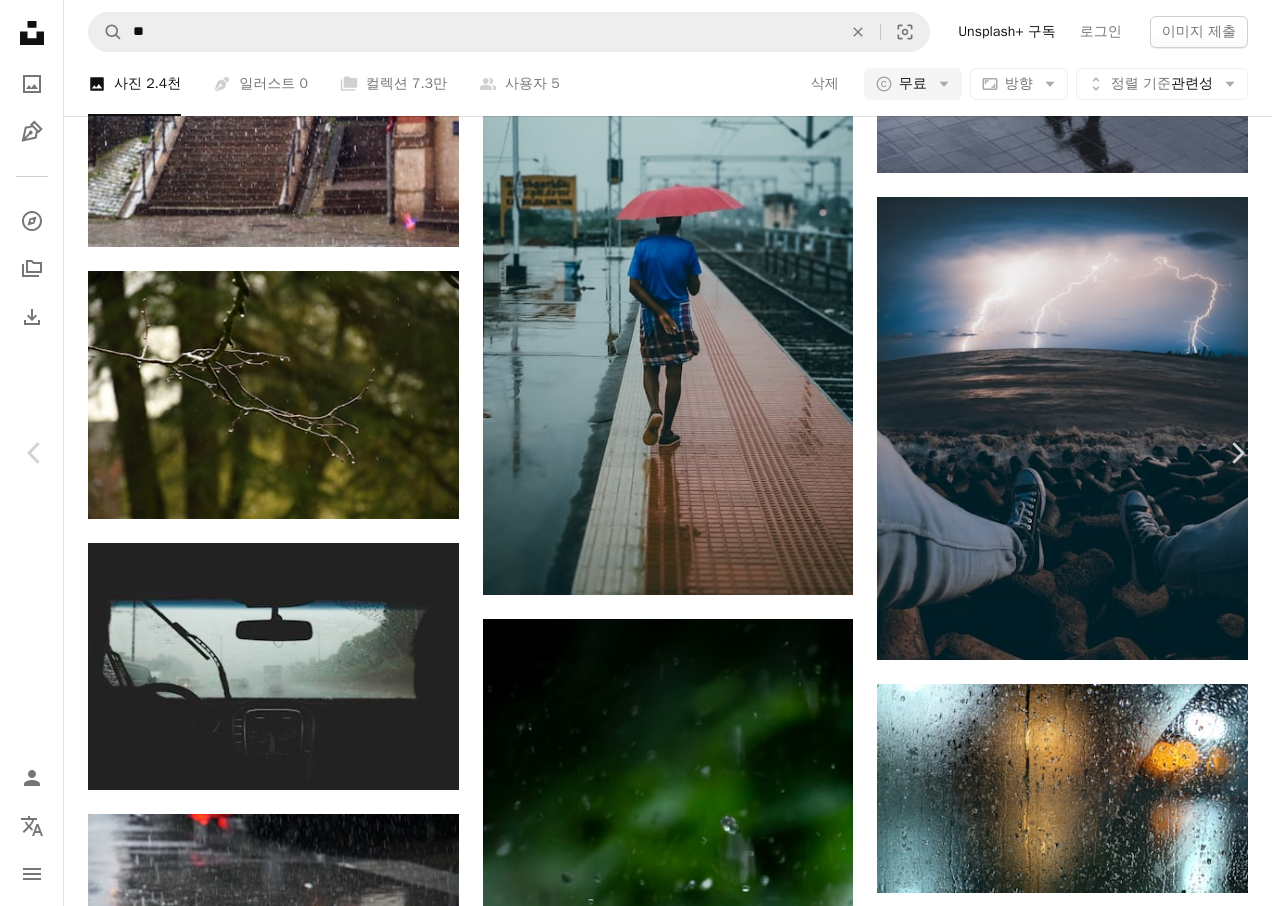 click on "An X shape" at bounding box center [20, 20] 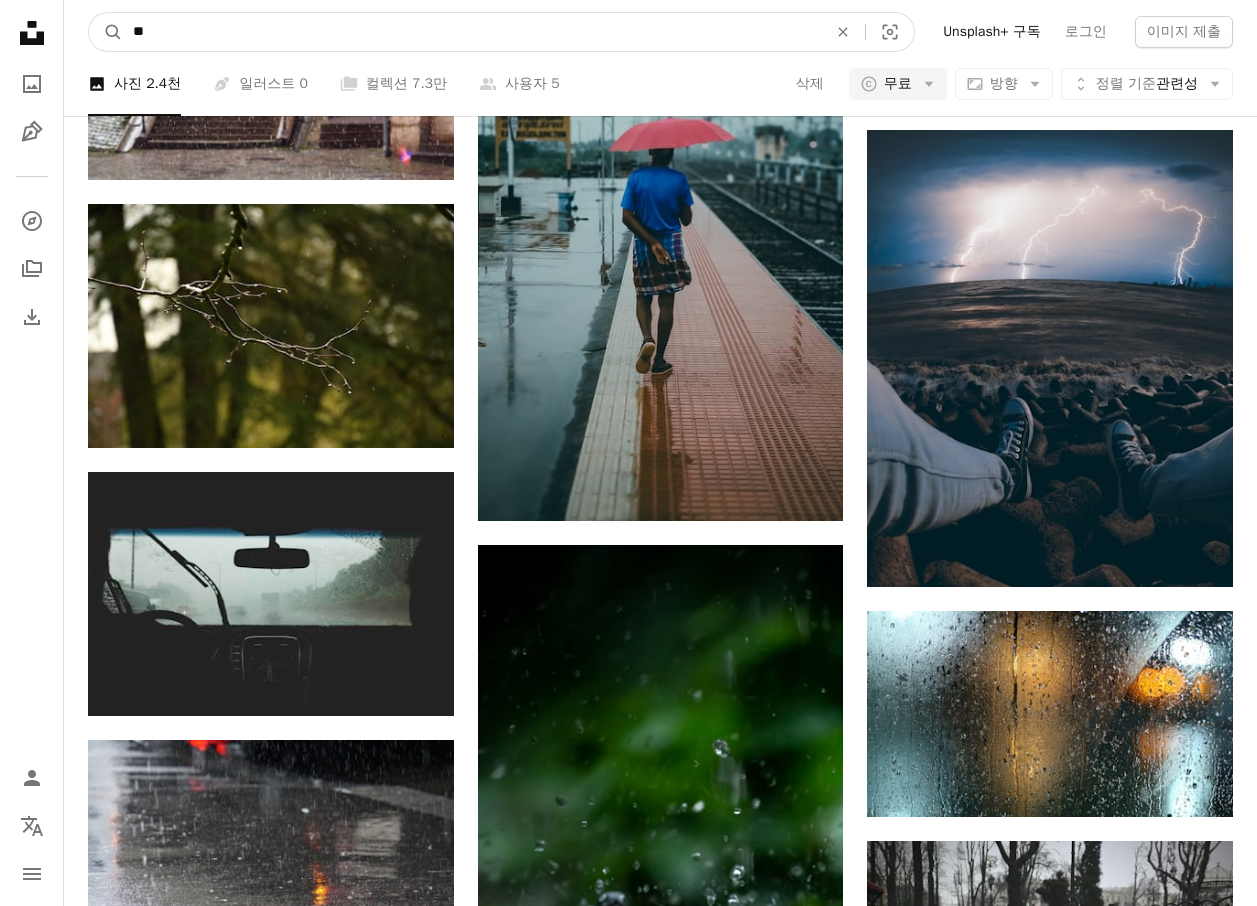 click on "**" at bounding box center (472, 32) 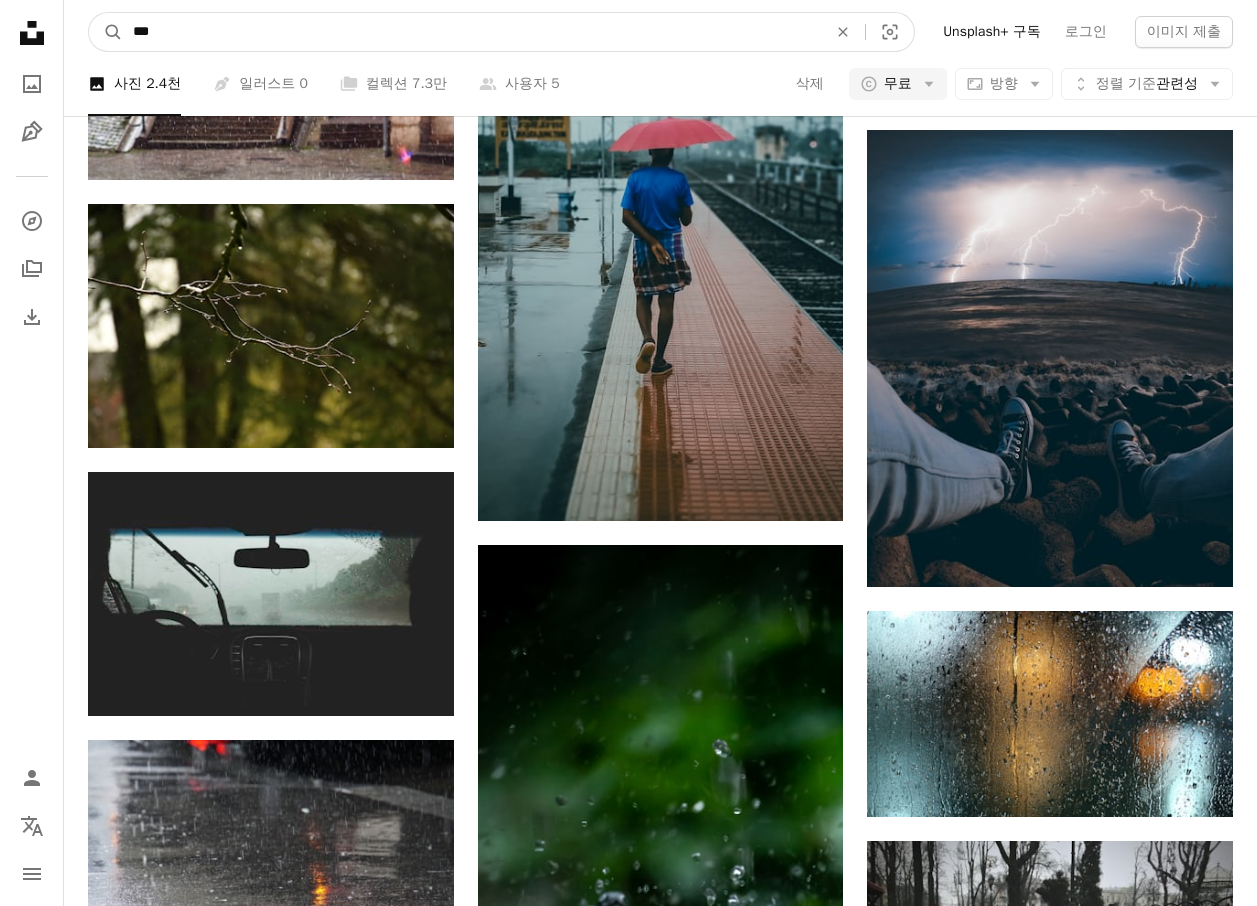 type on "***" 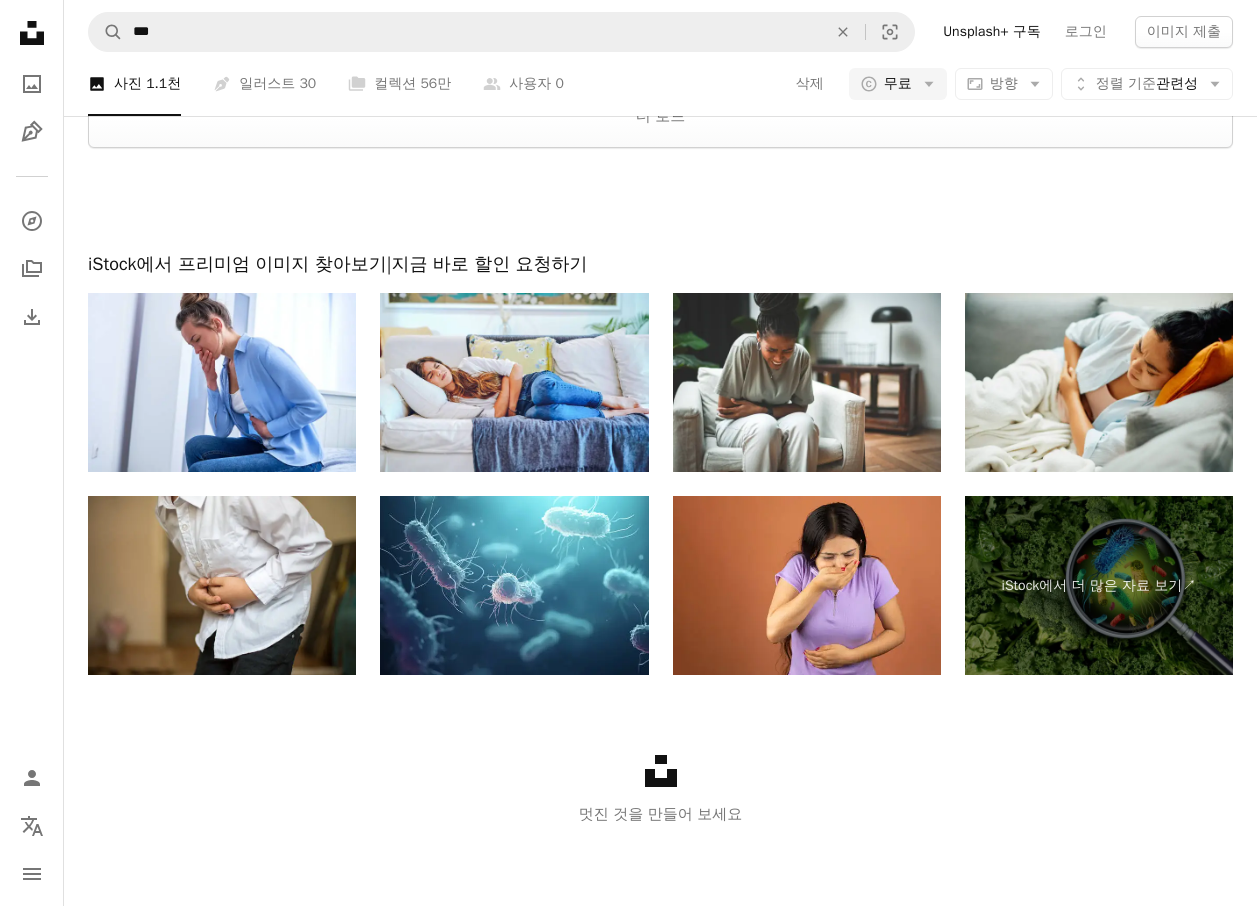 scroll, scrollTop: 3100, scrollLeft: 0, axis: vertical 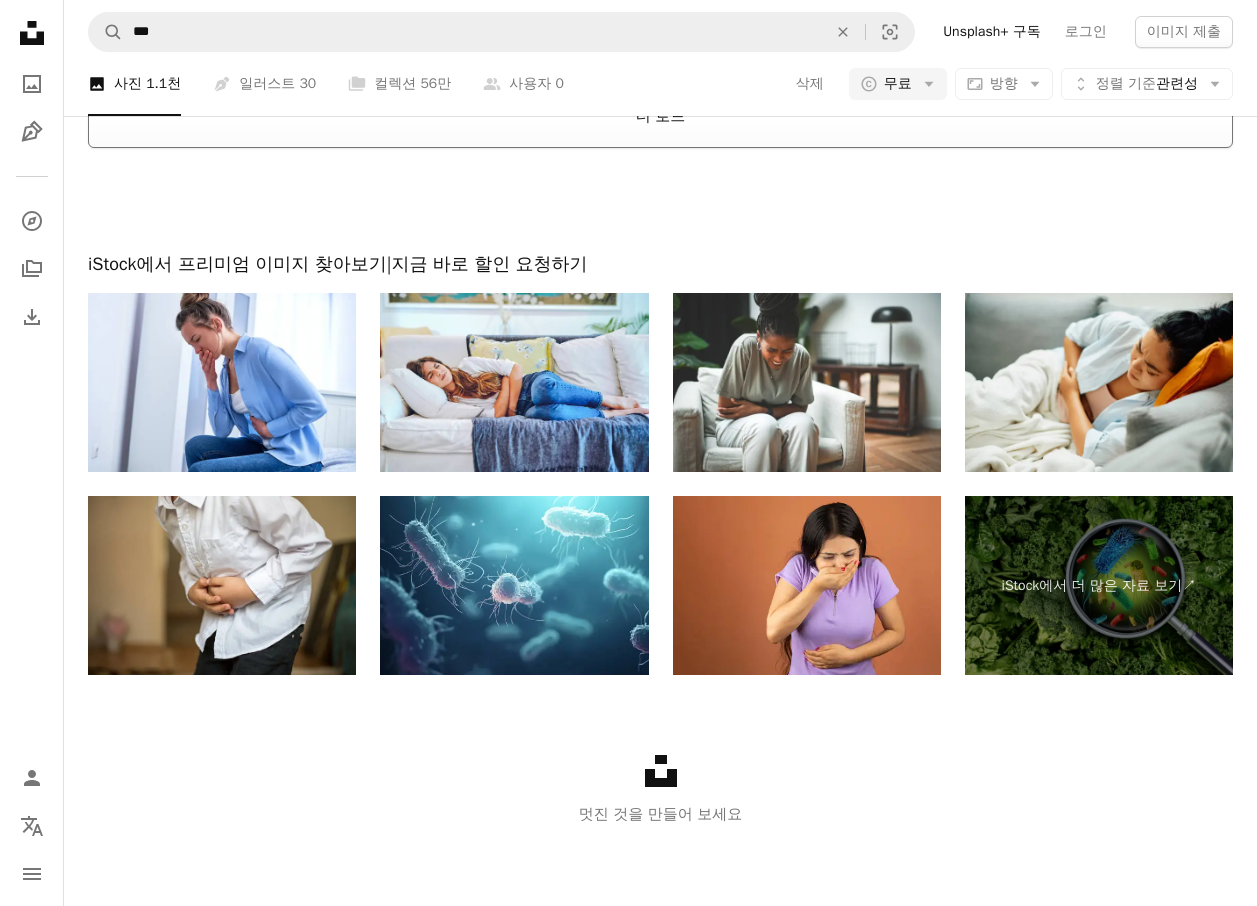 click on "더 로드" at bounding box center (660, 116) 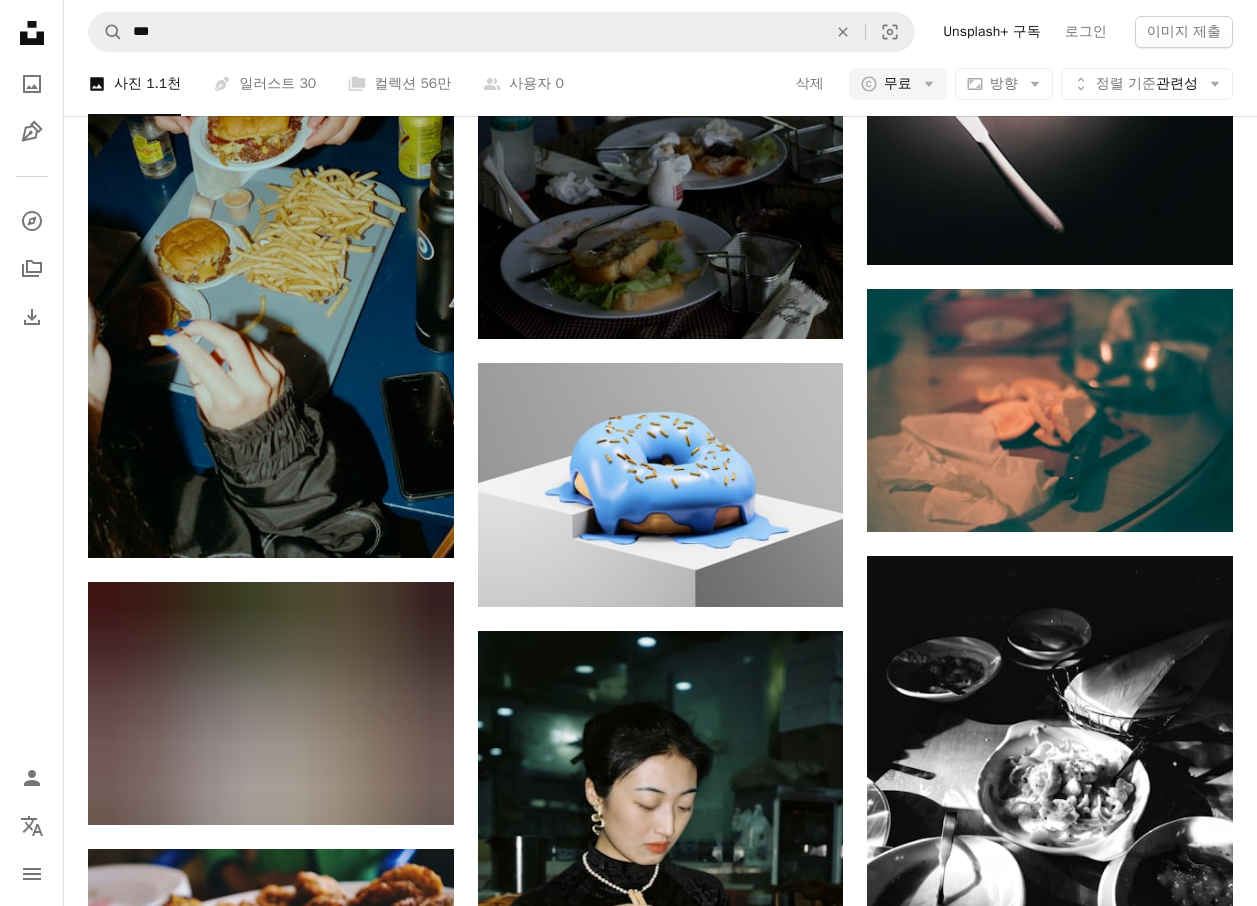 scroll, scrollTop: 12400, scrollLeft: 0, axis: vertical 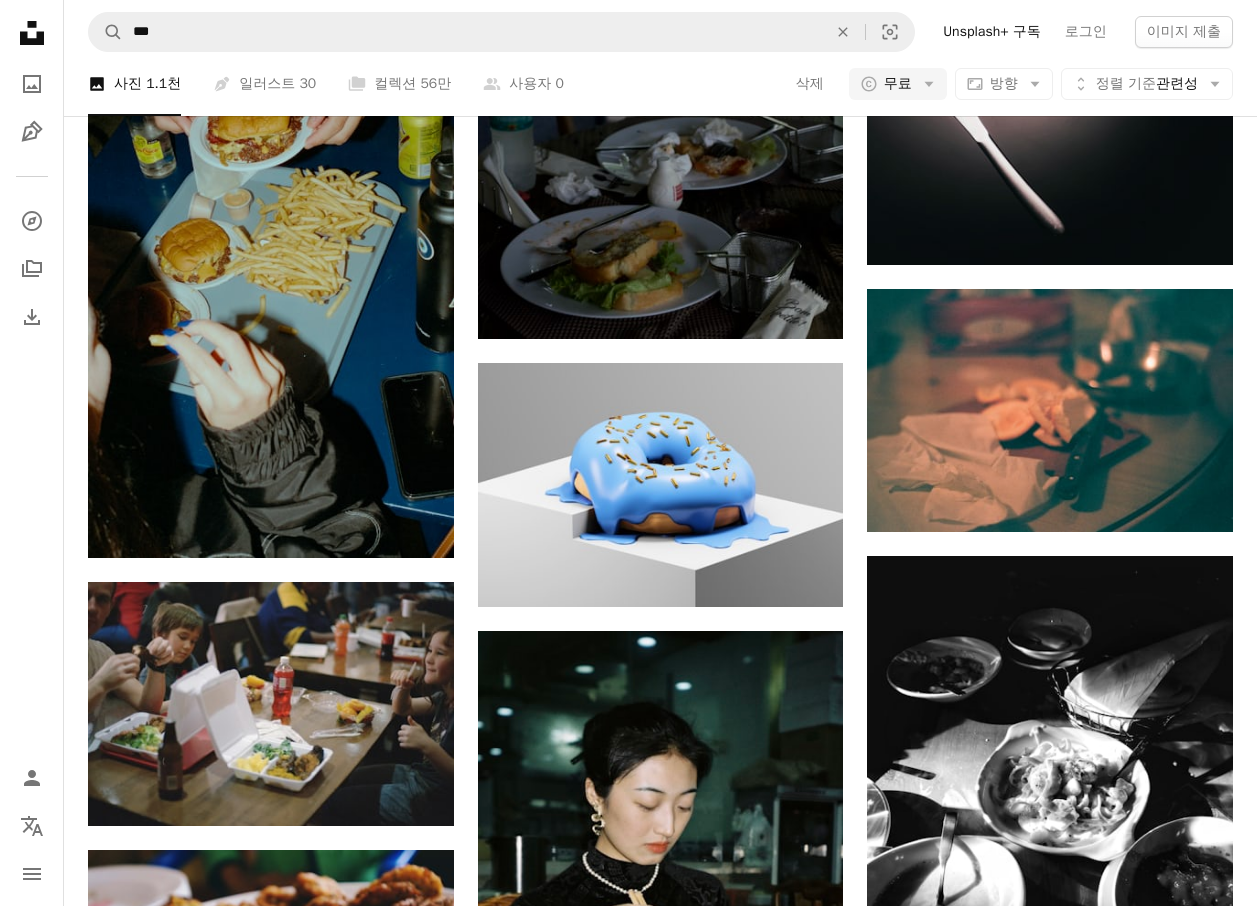 click on "A magnifying glass *** An X shape Visual search Unsplash+ 구독 로그인 이미지 제출" at bounding box center (660, 32) 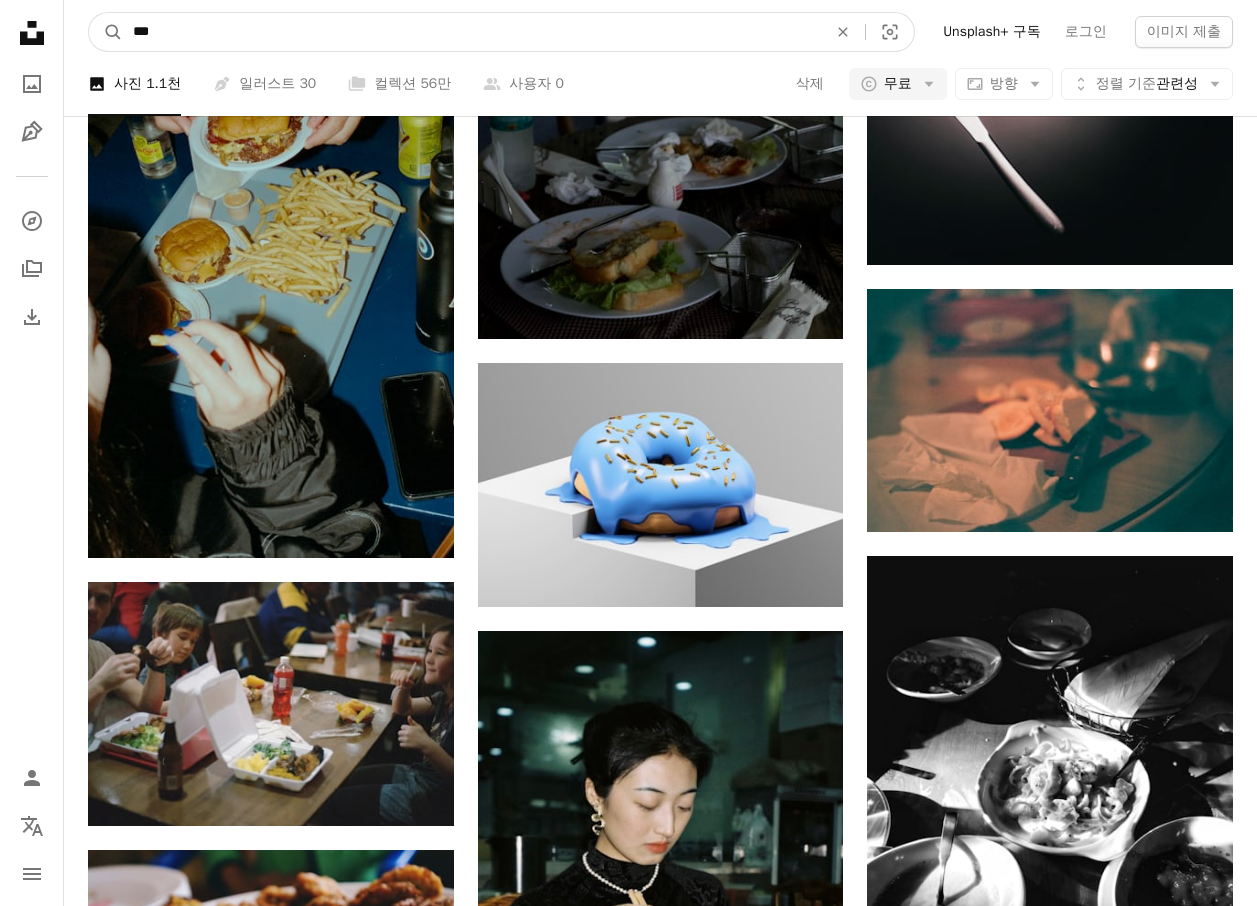 click on "***" at bounding box center (472, 32) 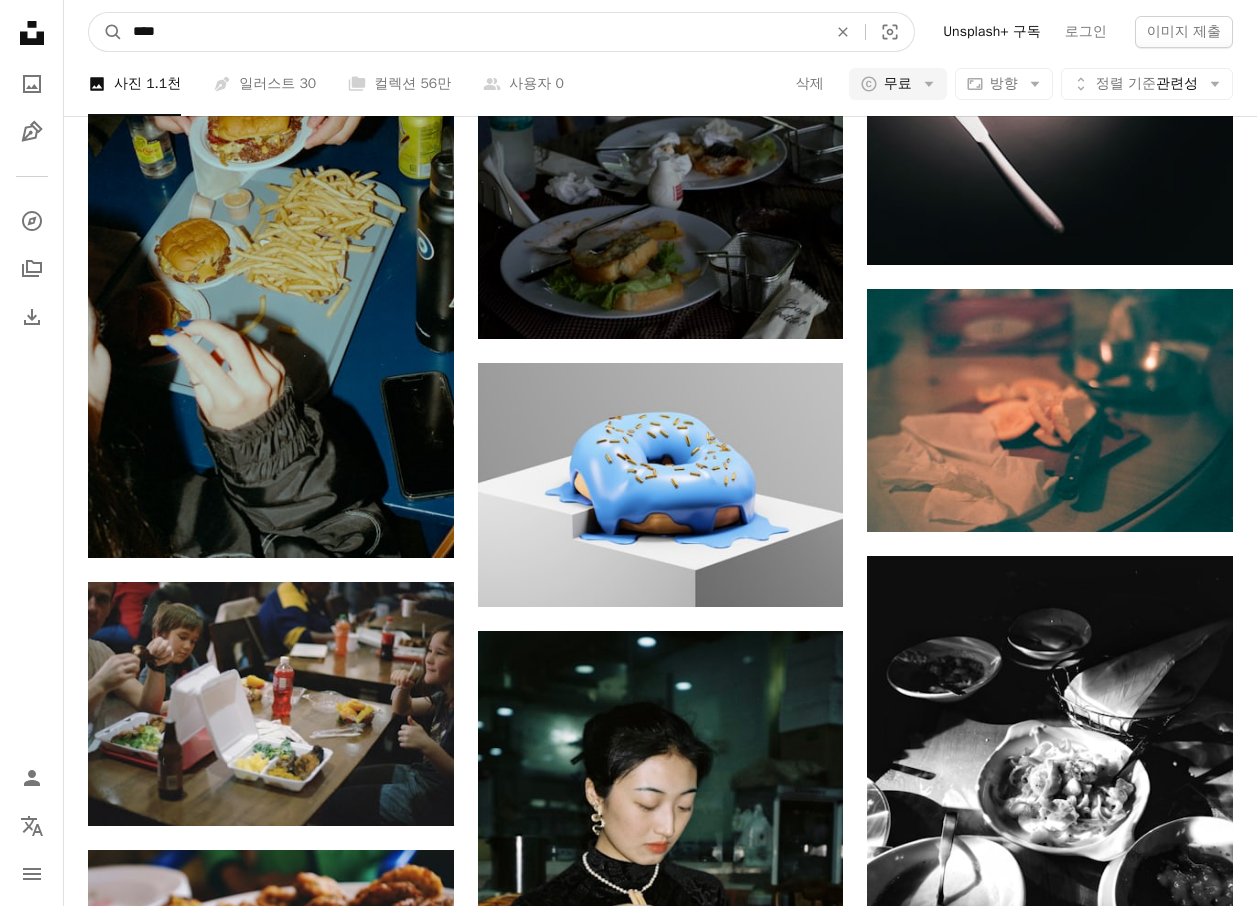 click on "A magnifying glass" at bounding box center (106, 32) 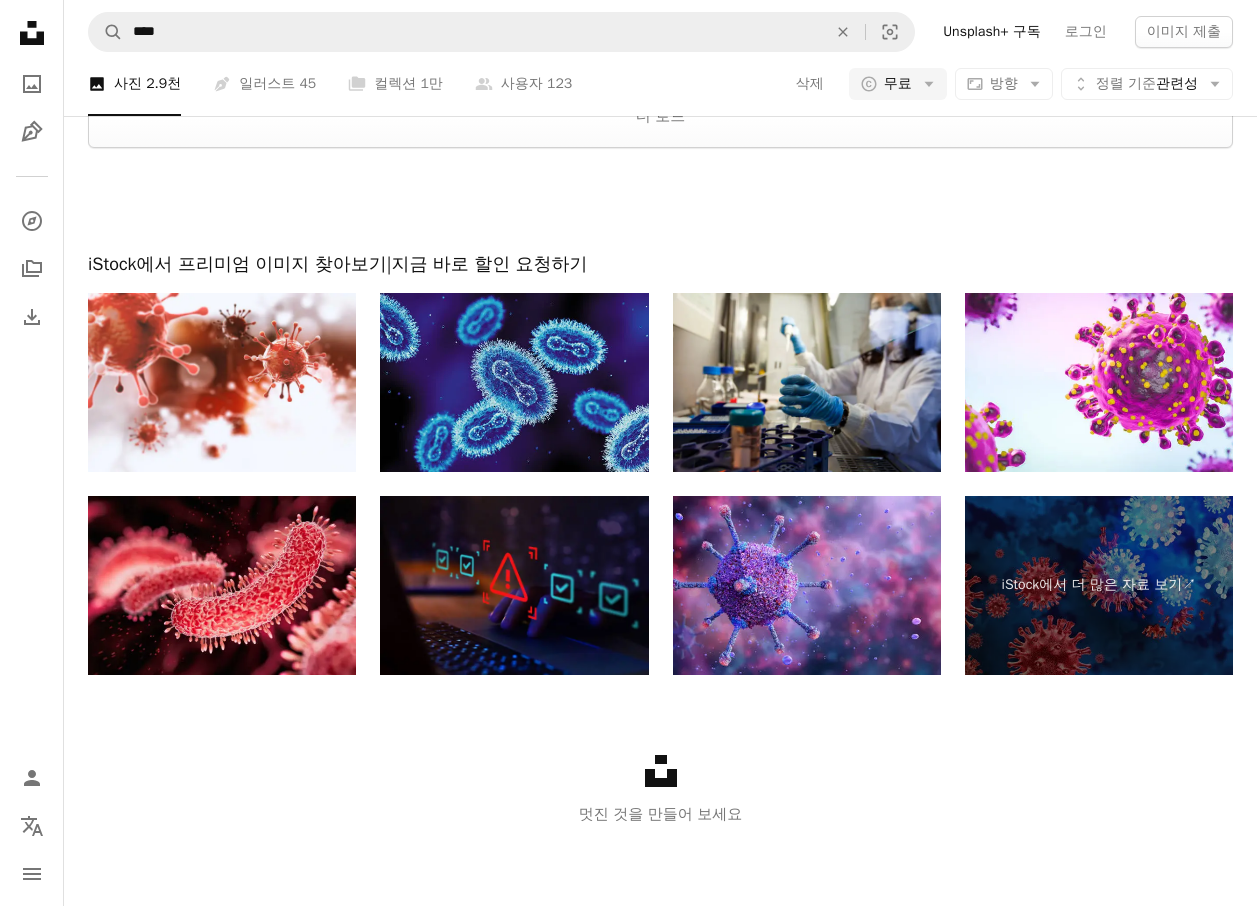 scroll, scrollTop: 2400, scrollLeft: 0, axis: vertical 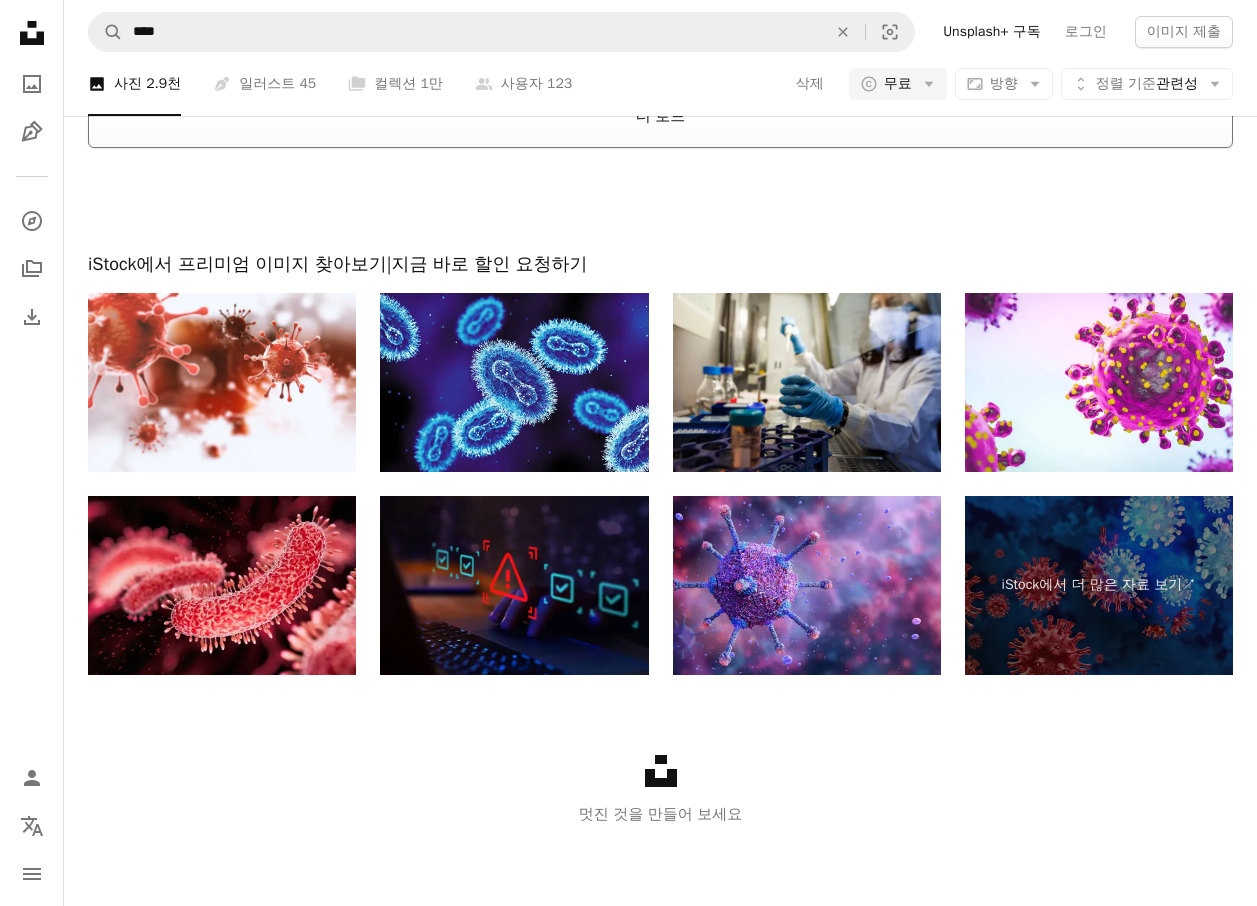 click on "더 로드" at bounding box center [660, 116] 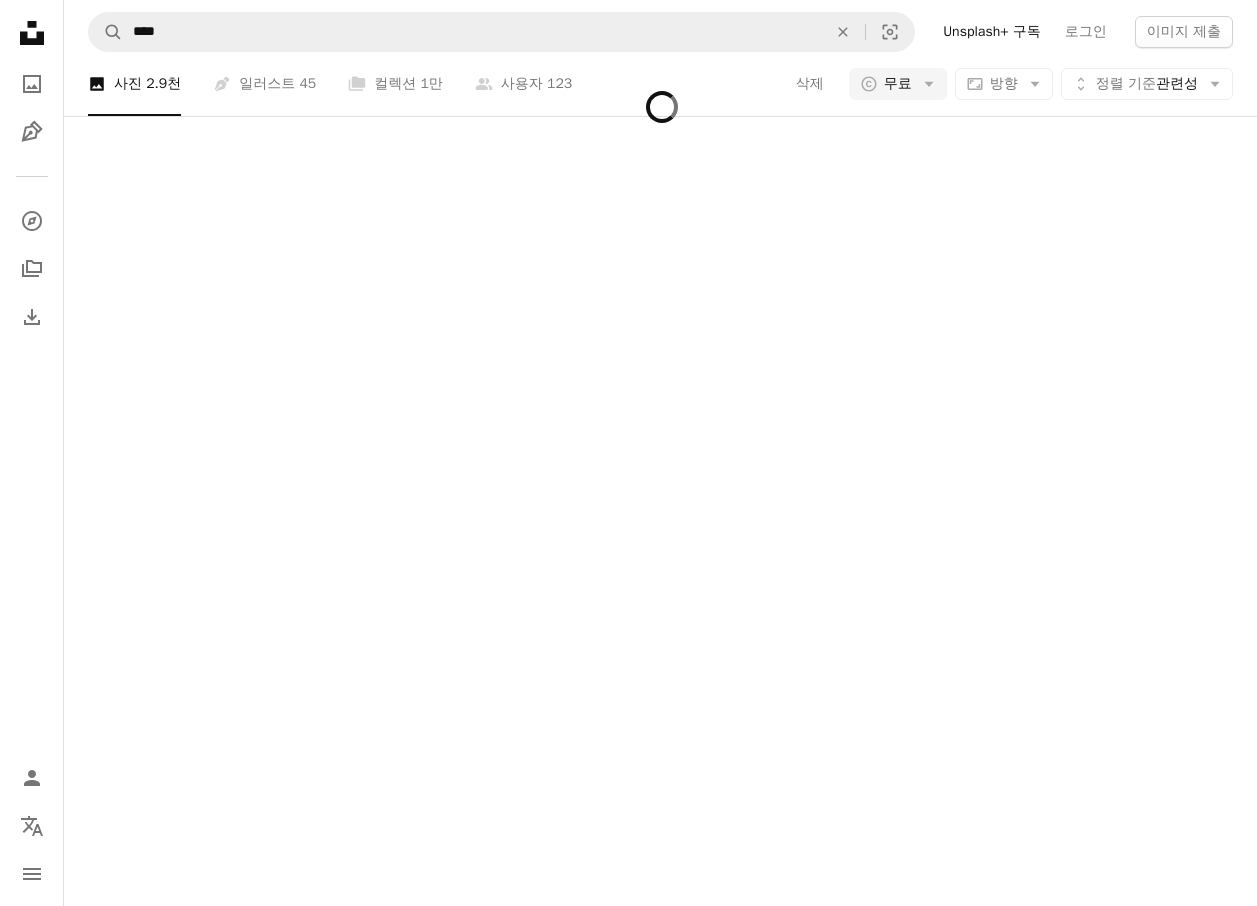 scroll, scrollTop: 2900, scrollLeft: 0, axis: vertical 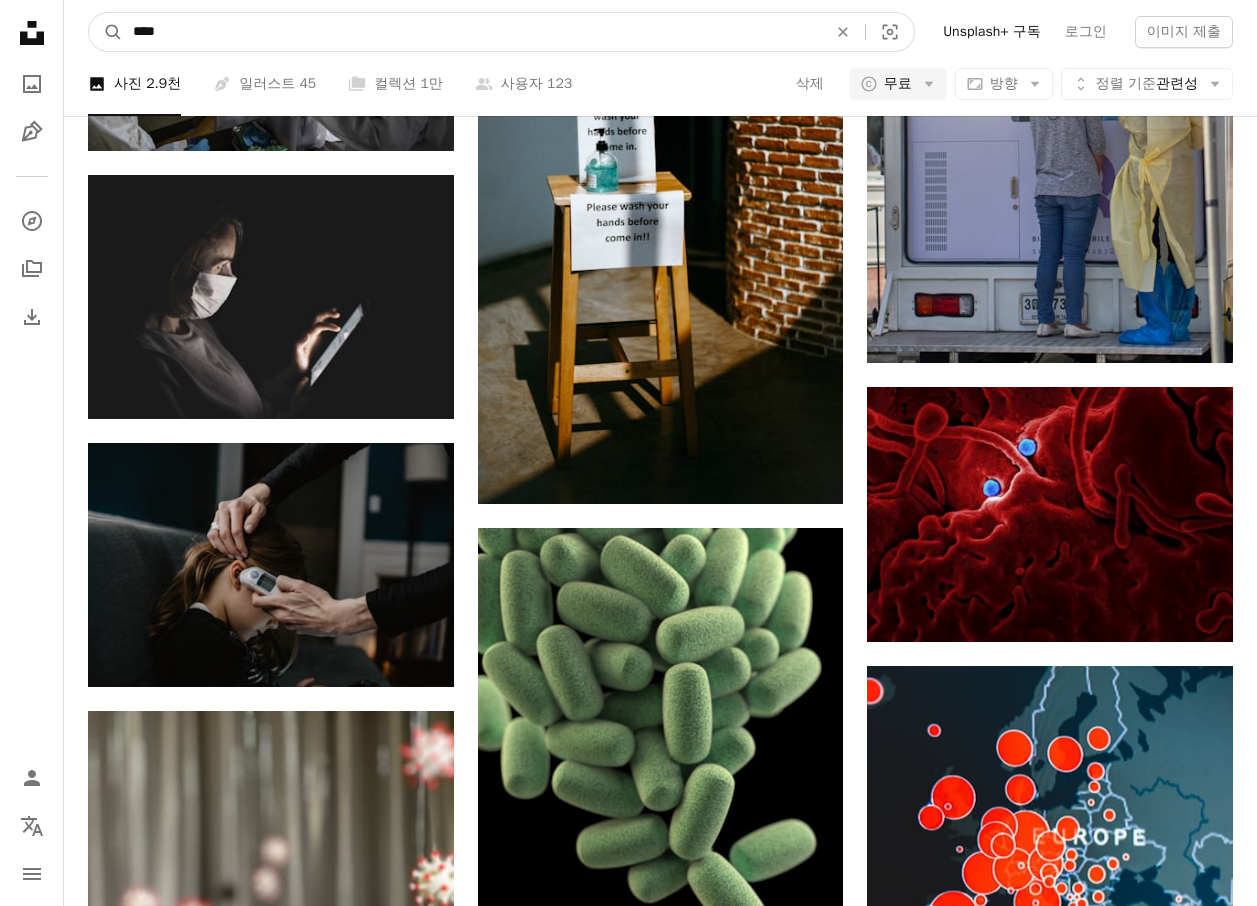 click on "****" at bounding box center [472, 32] 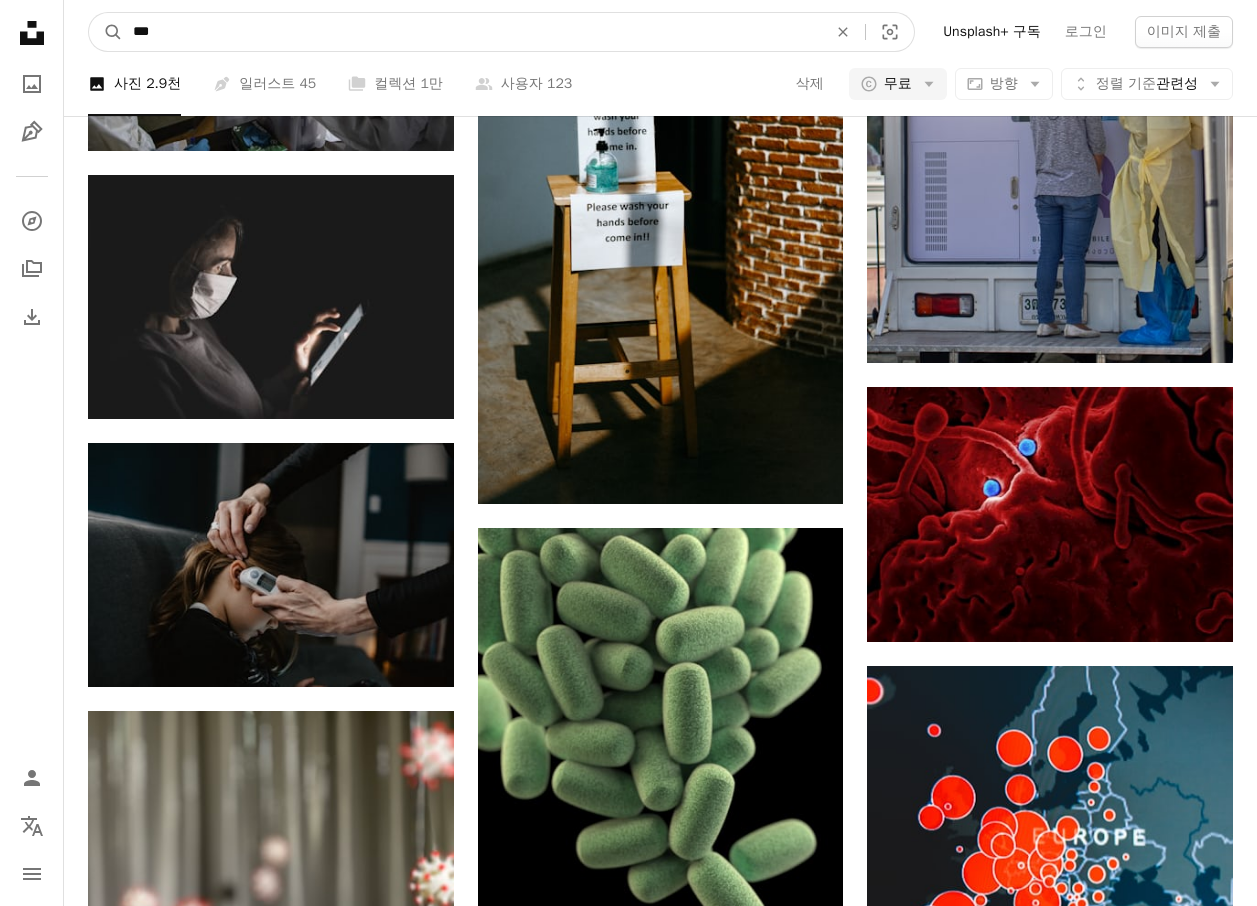 type on "***" 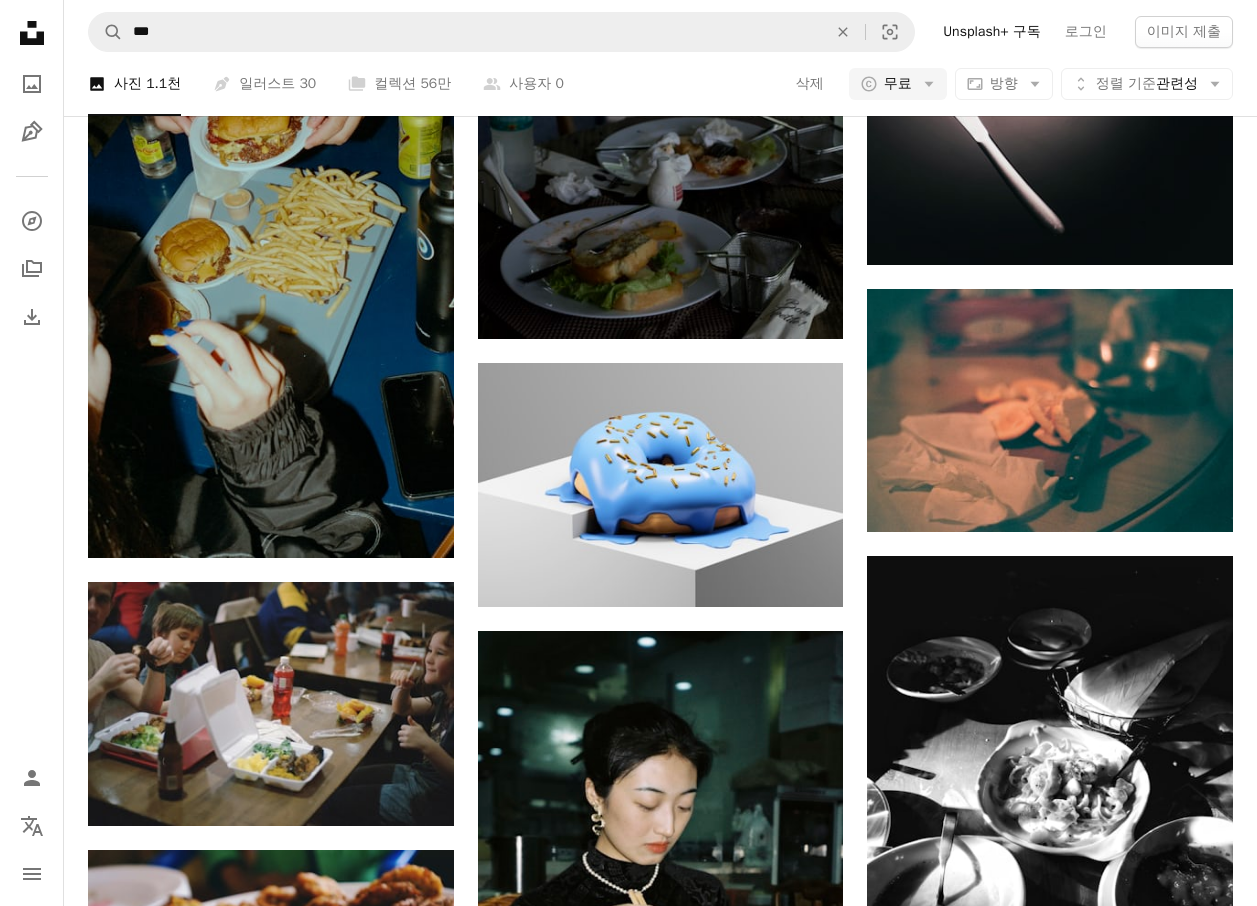 scroll, scrollTop: 0, scrollLeft: 0, axis: both 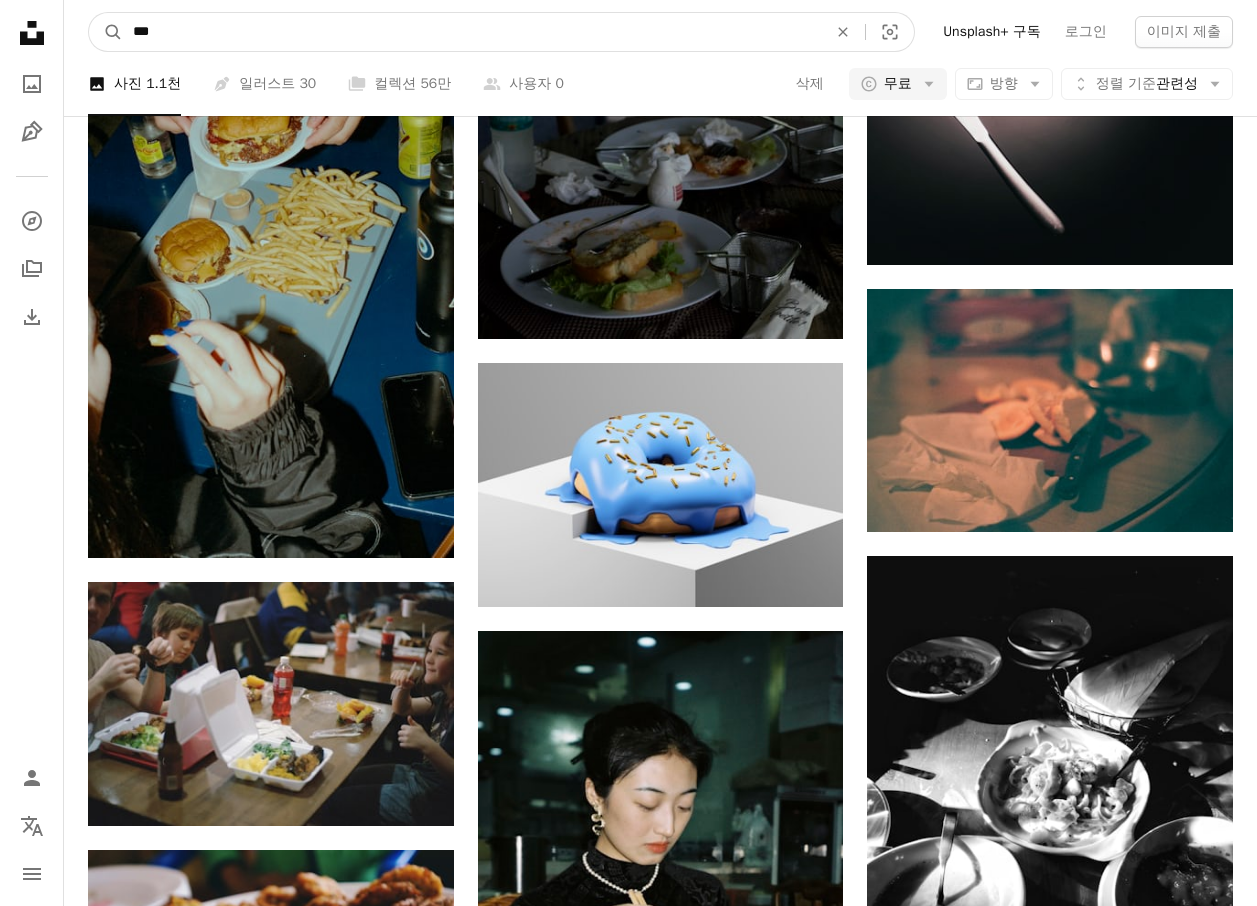 click on "***" at bounding box center [472, 32] 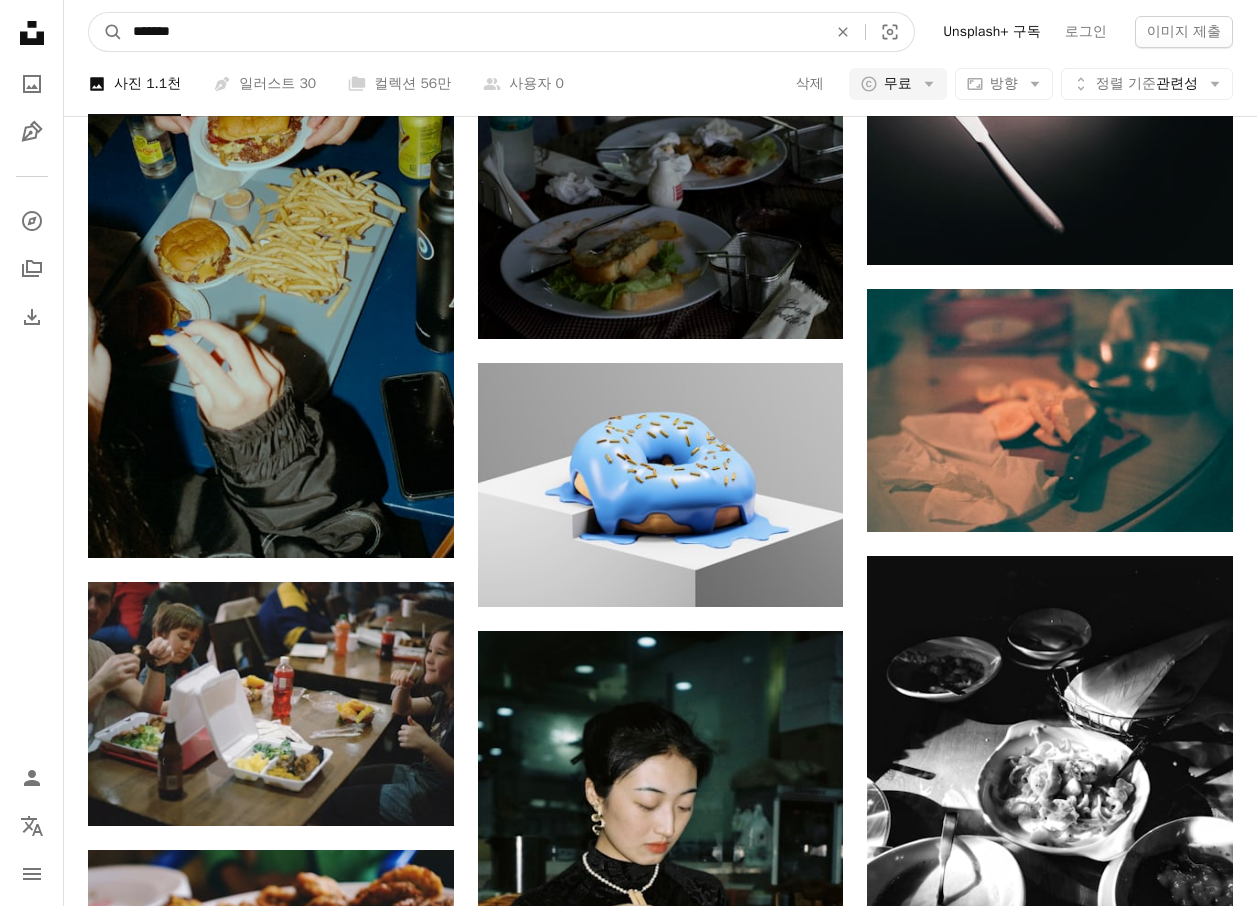 type on "*******" 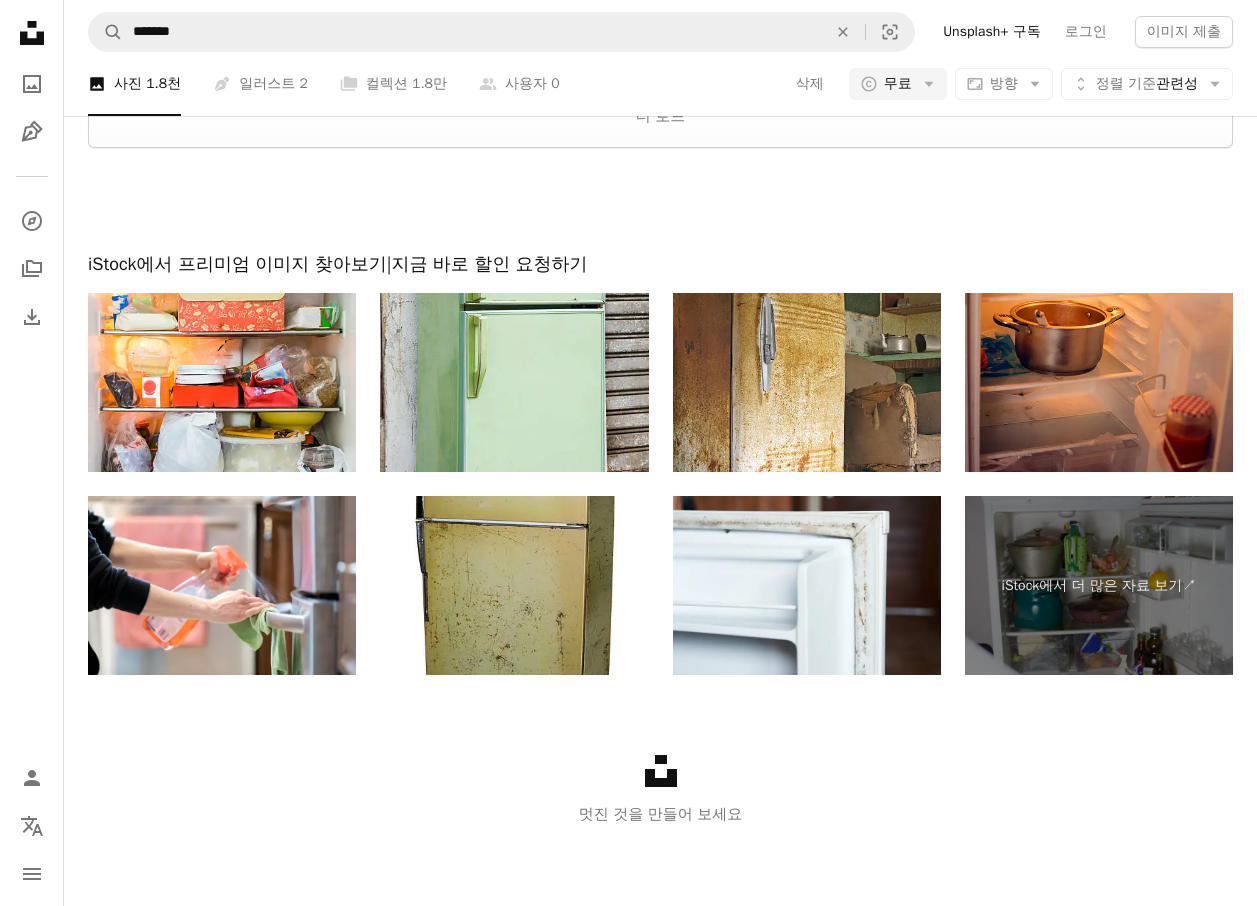 scroll, scrollTop: 4124, scrollLeft: 0, axis: vertical 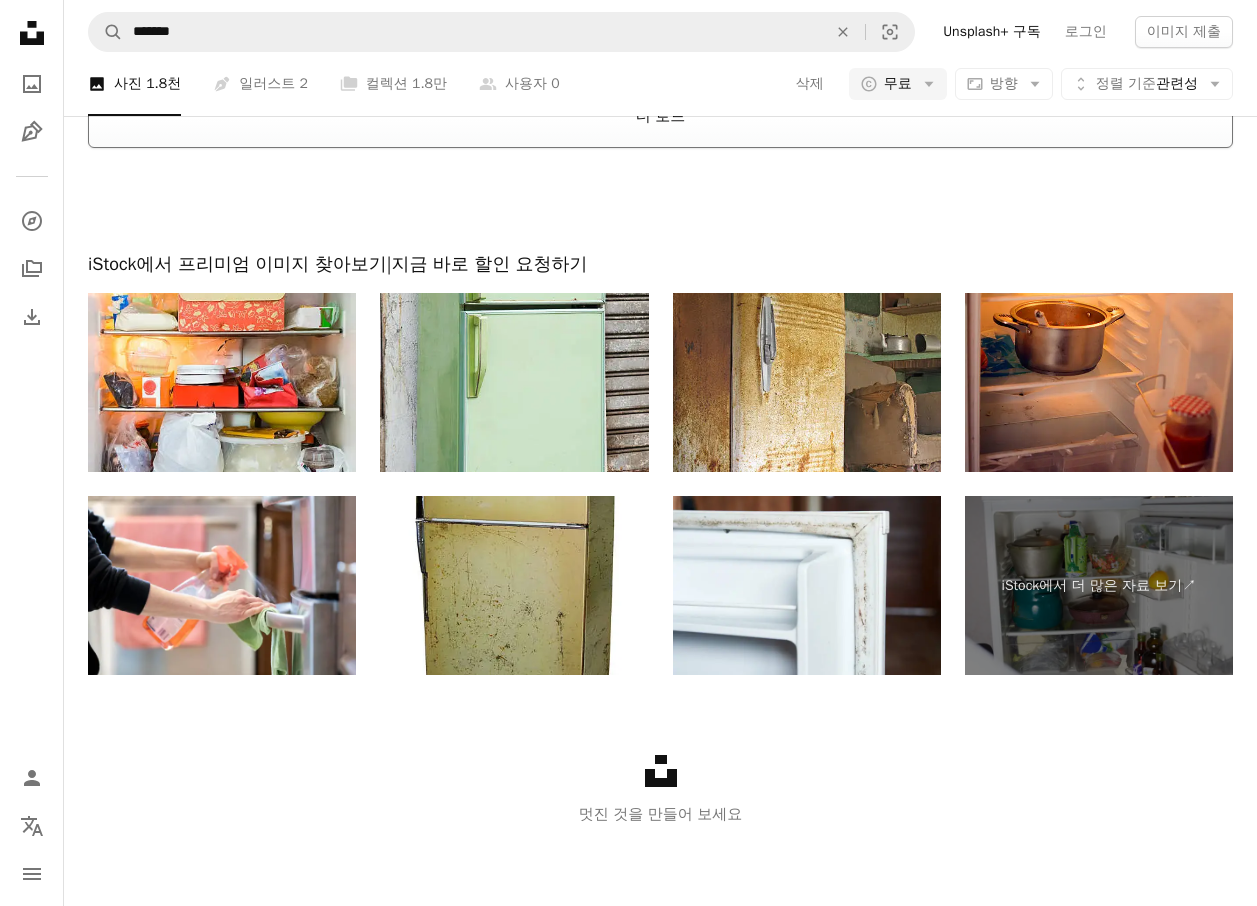 click on "더 로드" at bounding box center (660, 116) 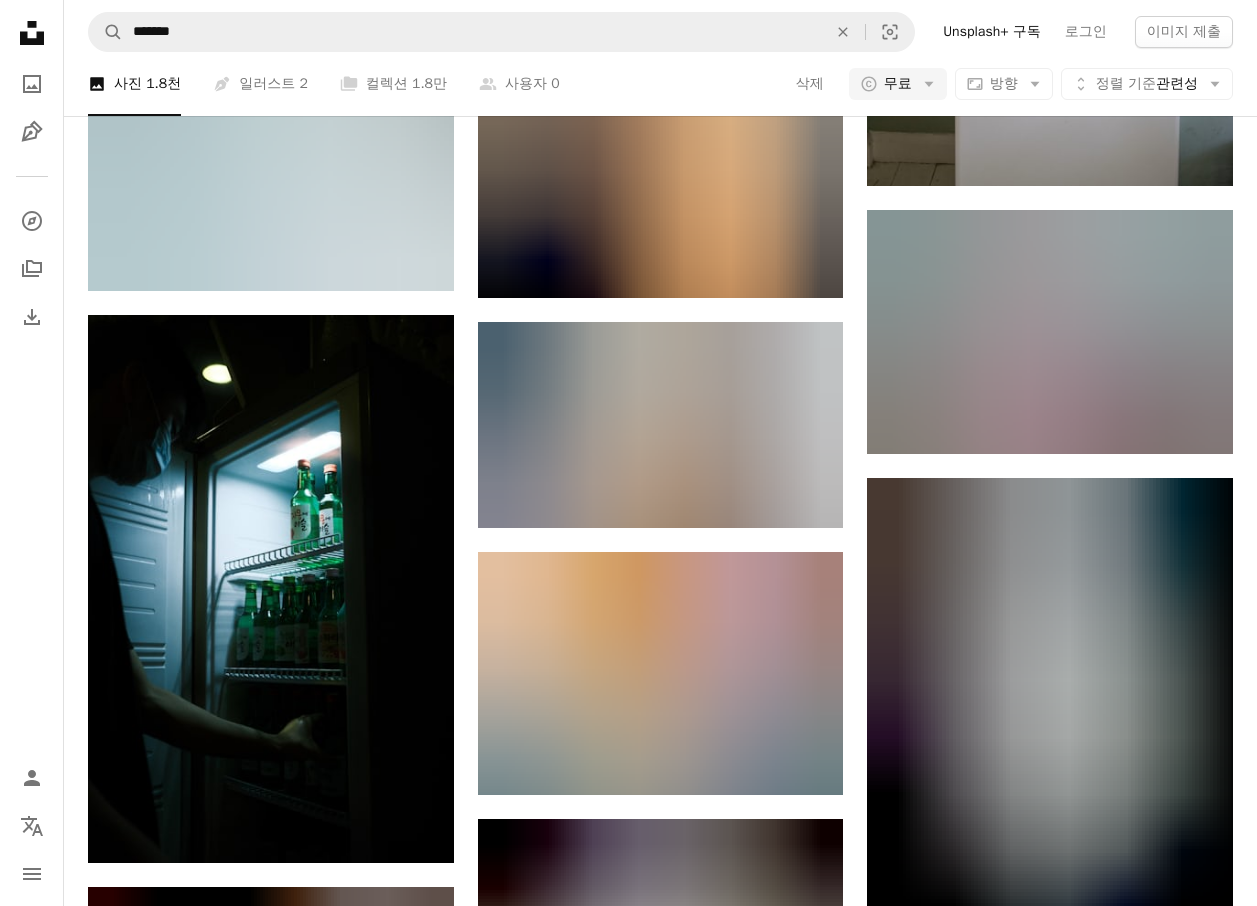 scroll, scrollTop: 19924, scrollLeft: 0, axis: vertical 